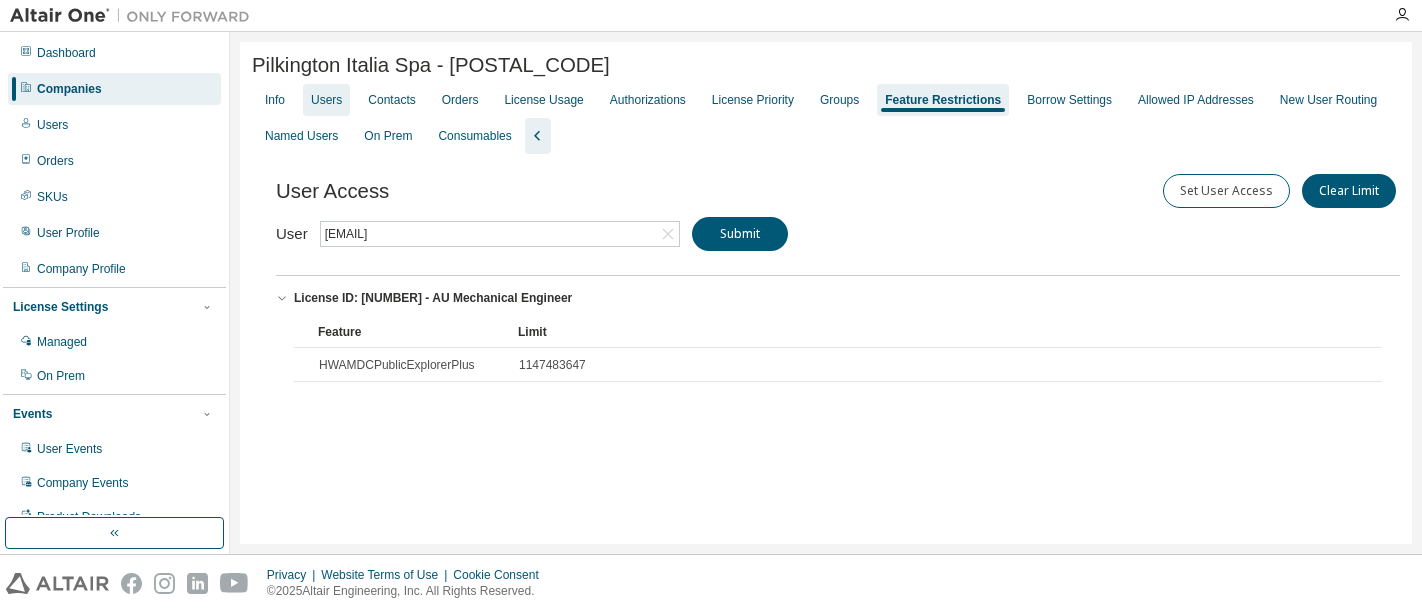 scroll, scrollTop: 0, scrollLeft: 0, axis: both 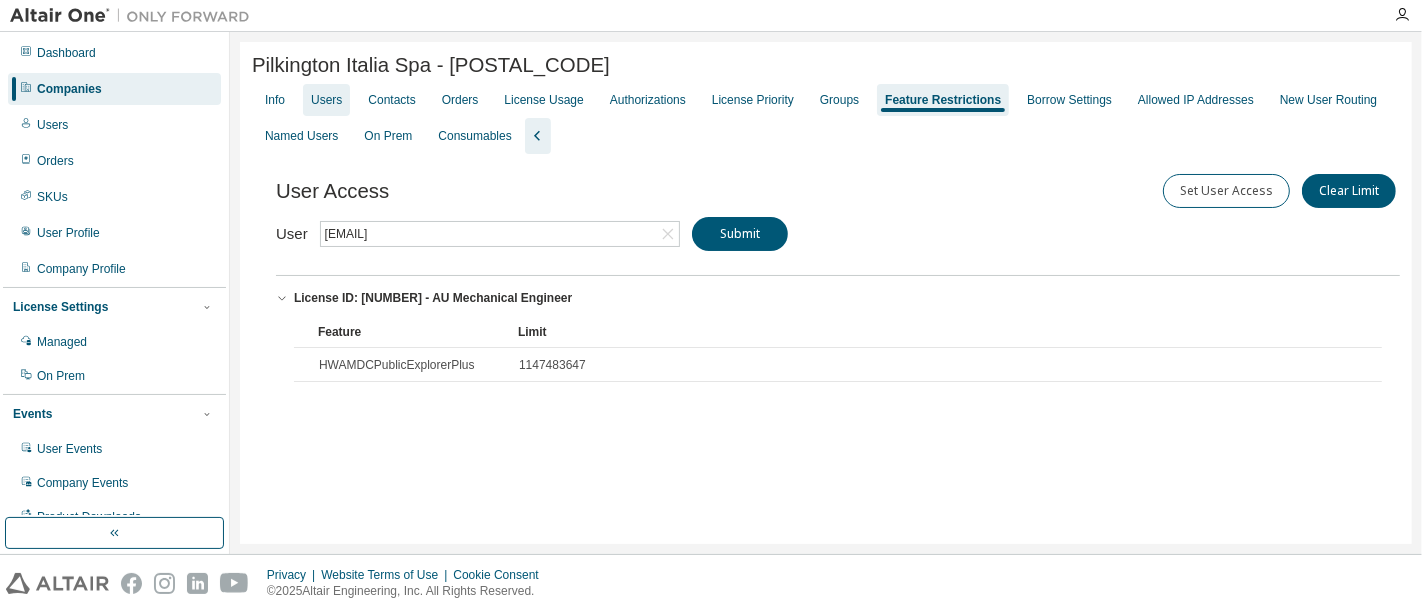 click on "Users" at bounding box center (326, 100) 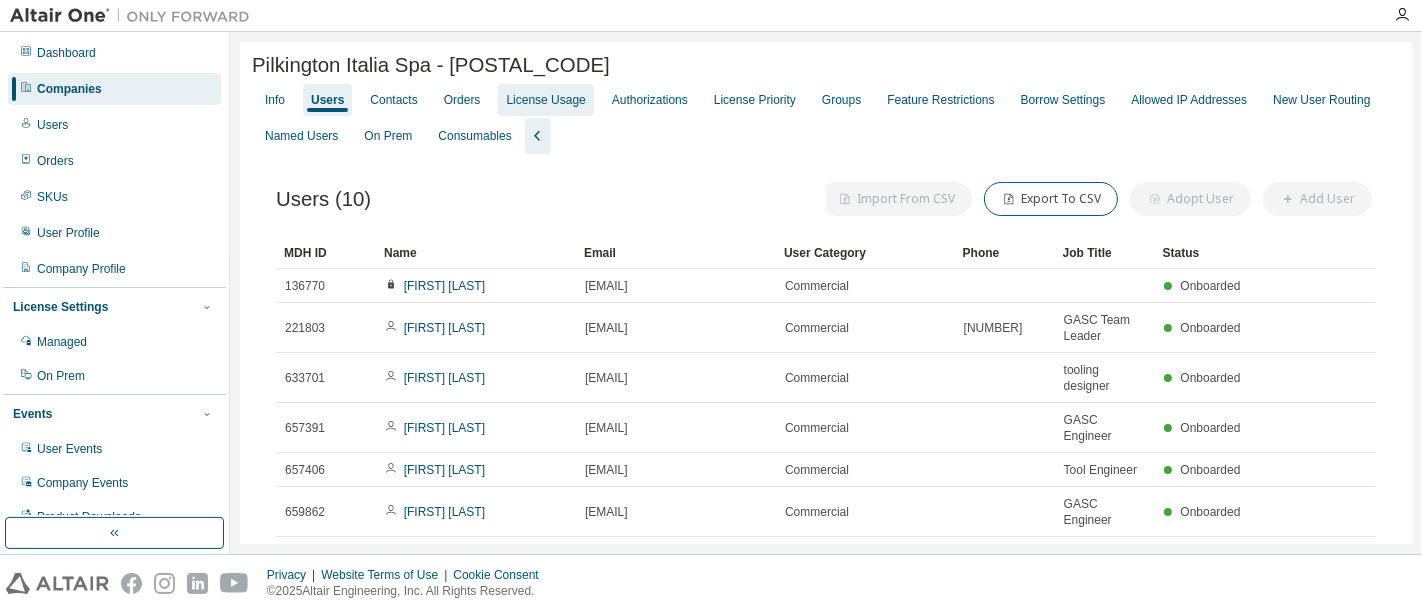 click on "License Usage" at bounding box center [545, 100] 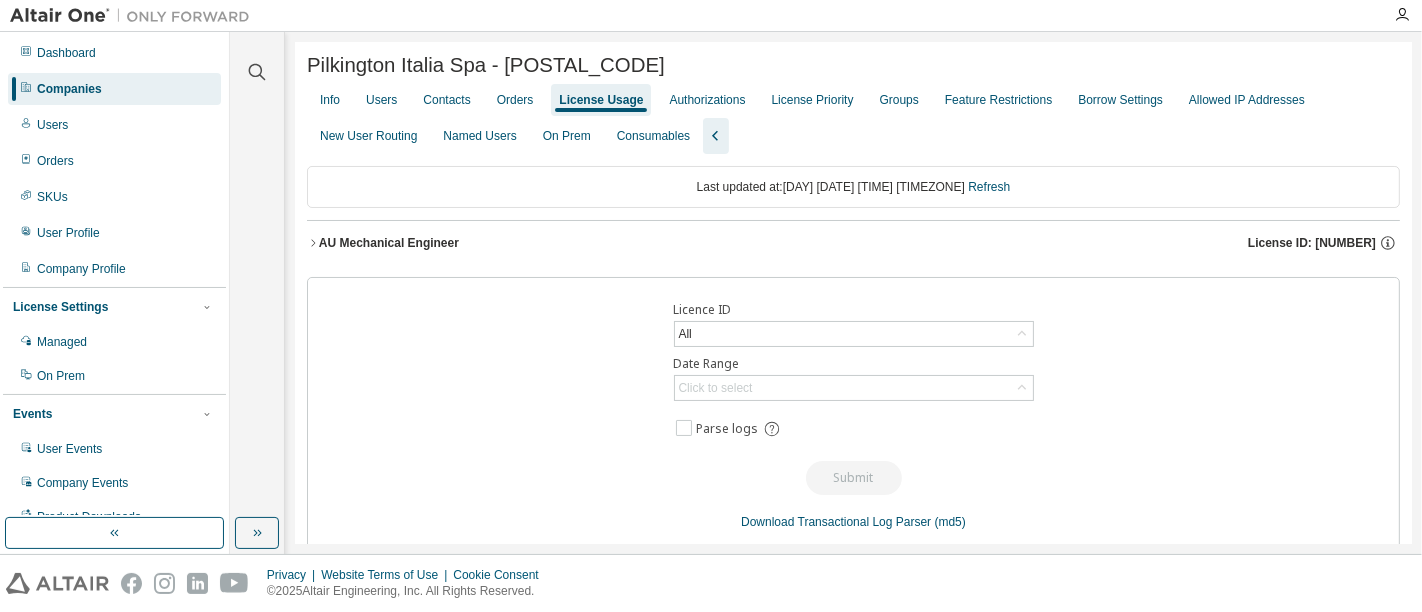 click on "AU Mechanical Engineer" at bounding box center (389, 243) 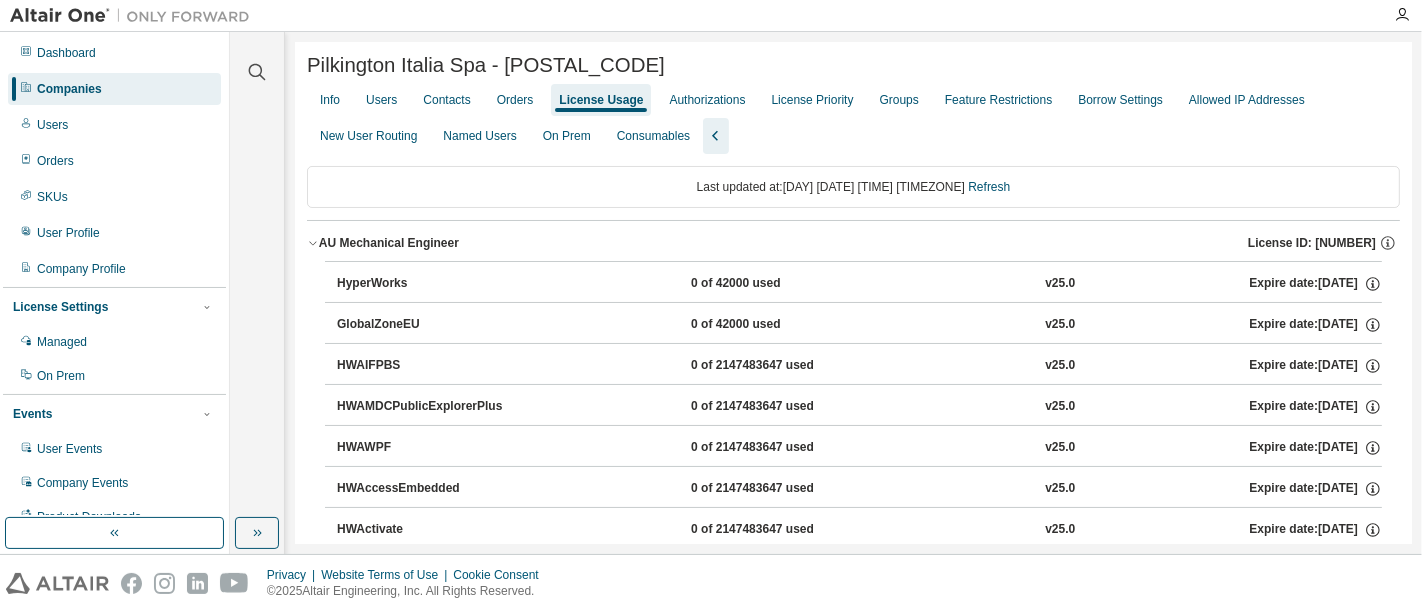 type 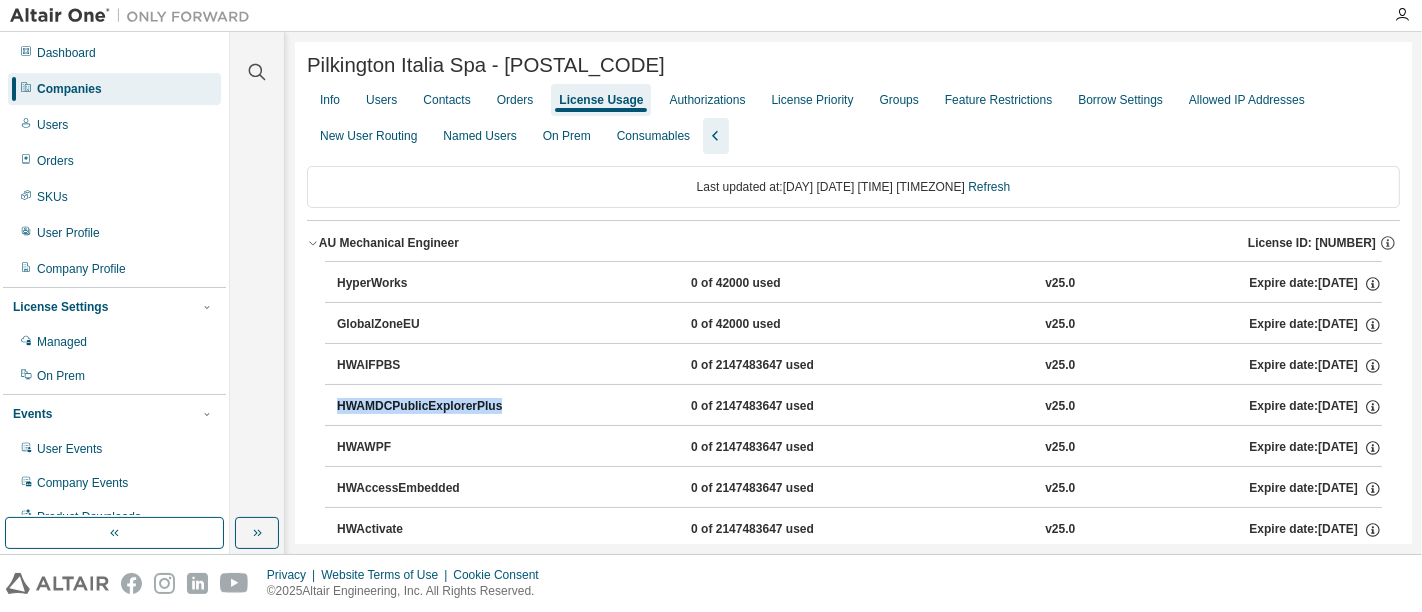 drag, startPoint x: 332, startPoint y: 412, endPoint x: 497, endPoint y: 418, distance: 165.10905 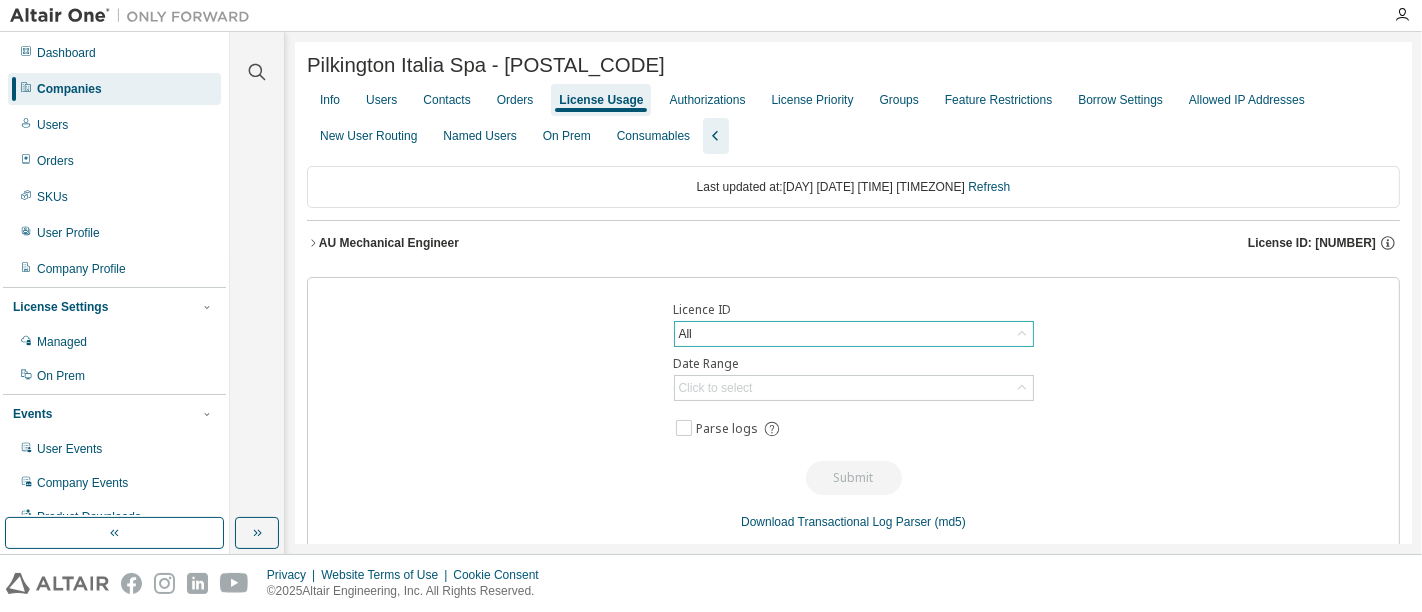 click on "All" at bounding box center [854, 334] 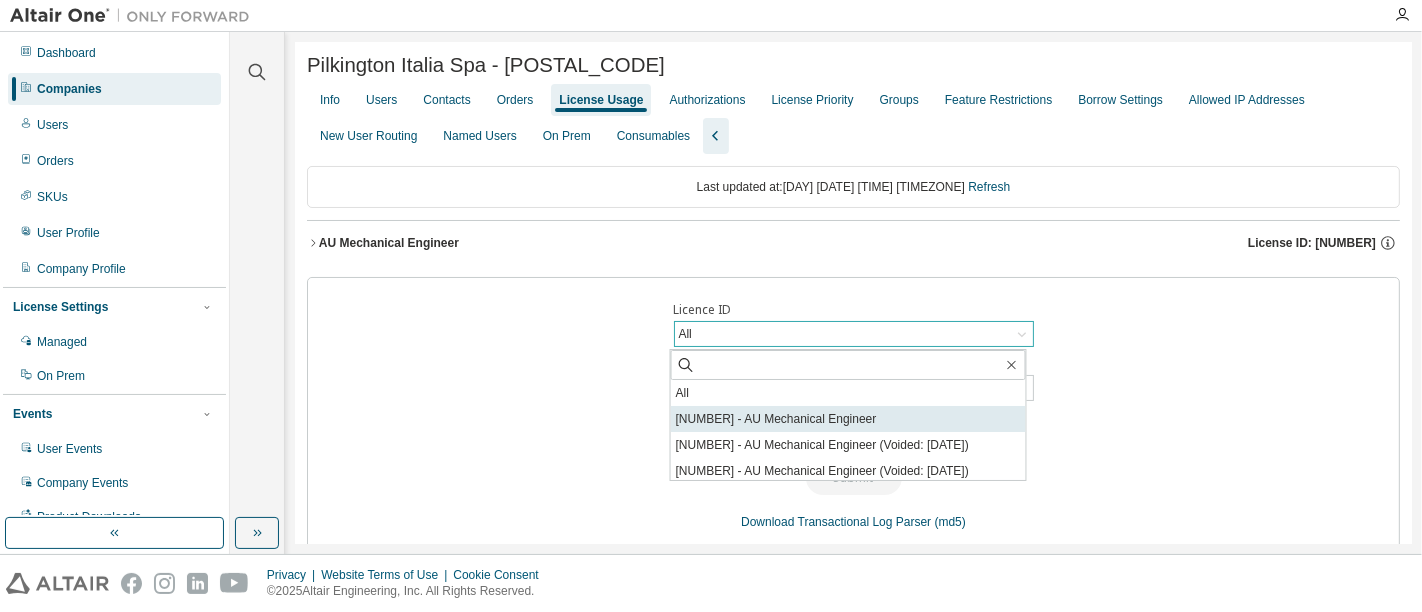 click on "[NUMBER] - AU Mechanical Engineer" at bounding box center (848, 419) 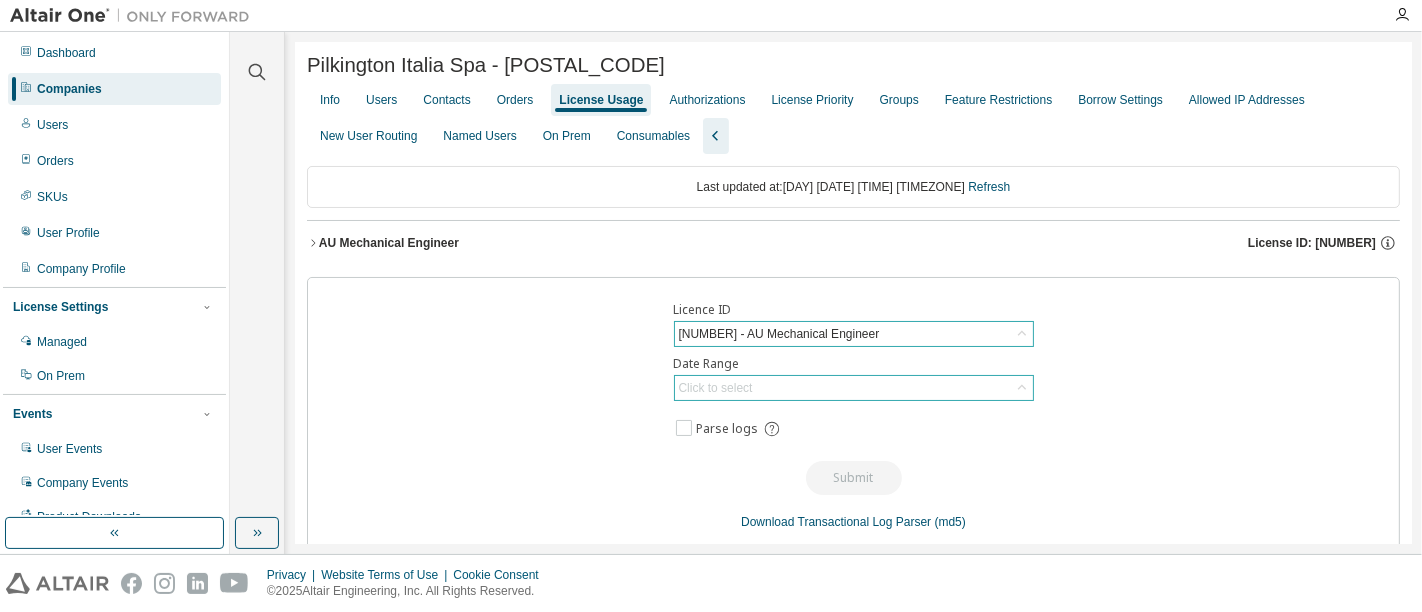 click 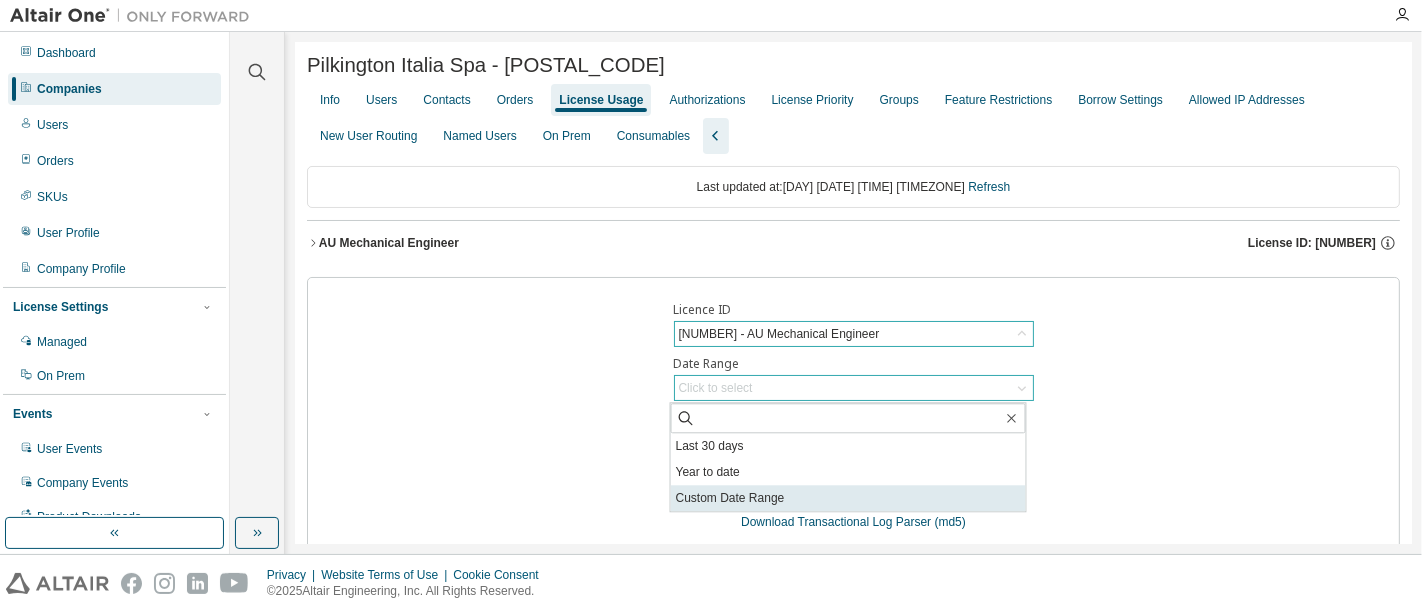 click on "Custom Date Range" at bounding box center (848, 498) 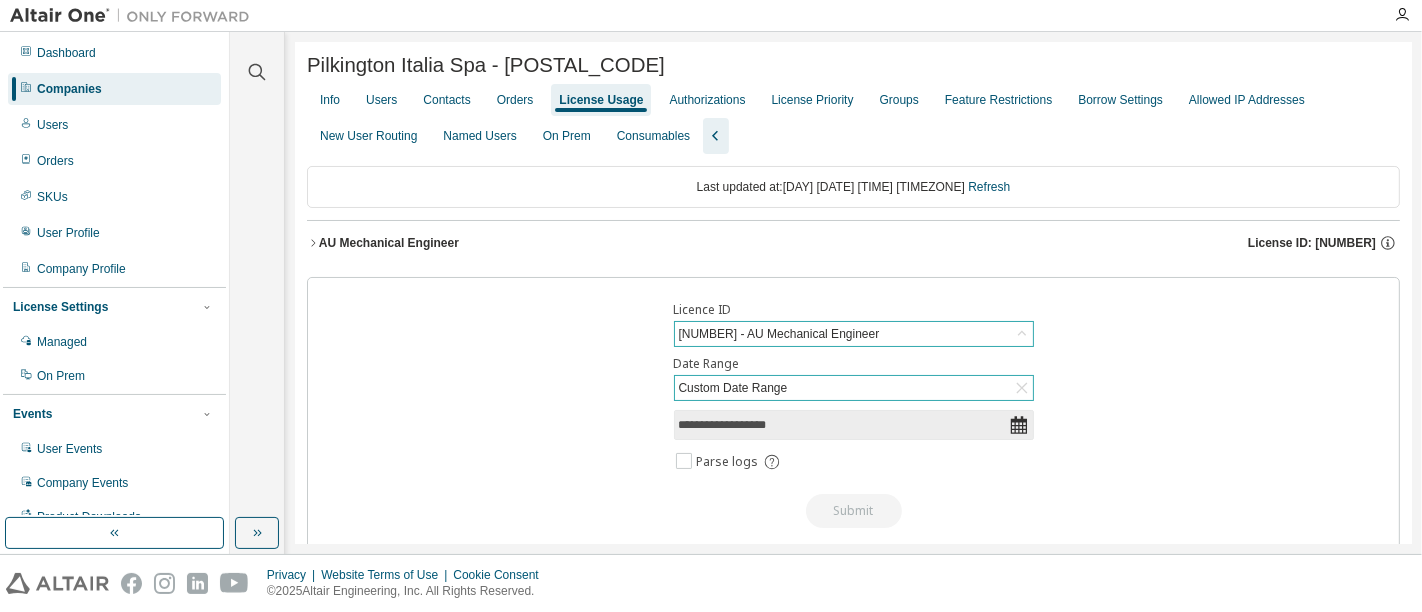 click 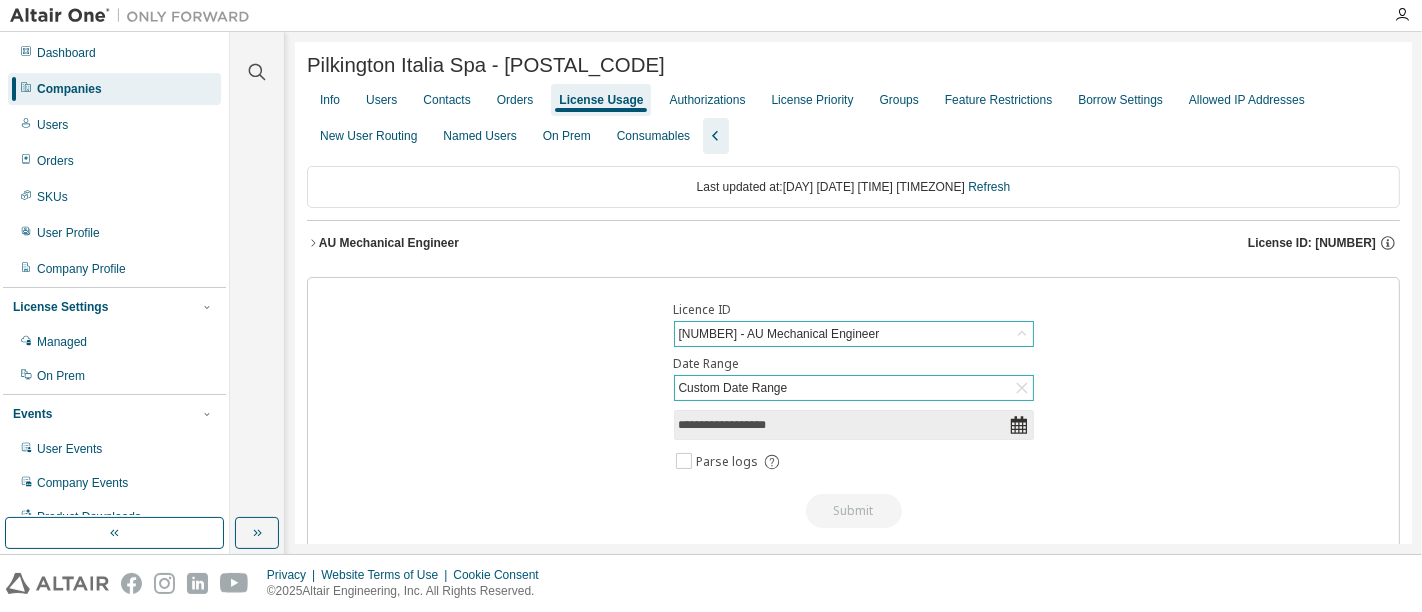 click on "**********" at bounding box center [844, 425] 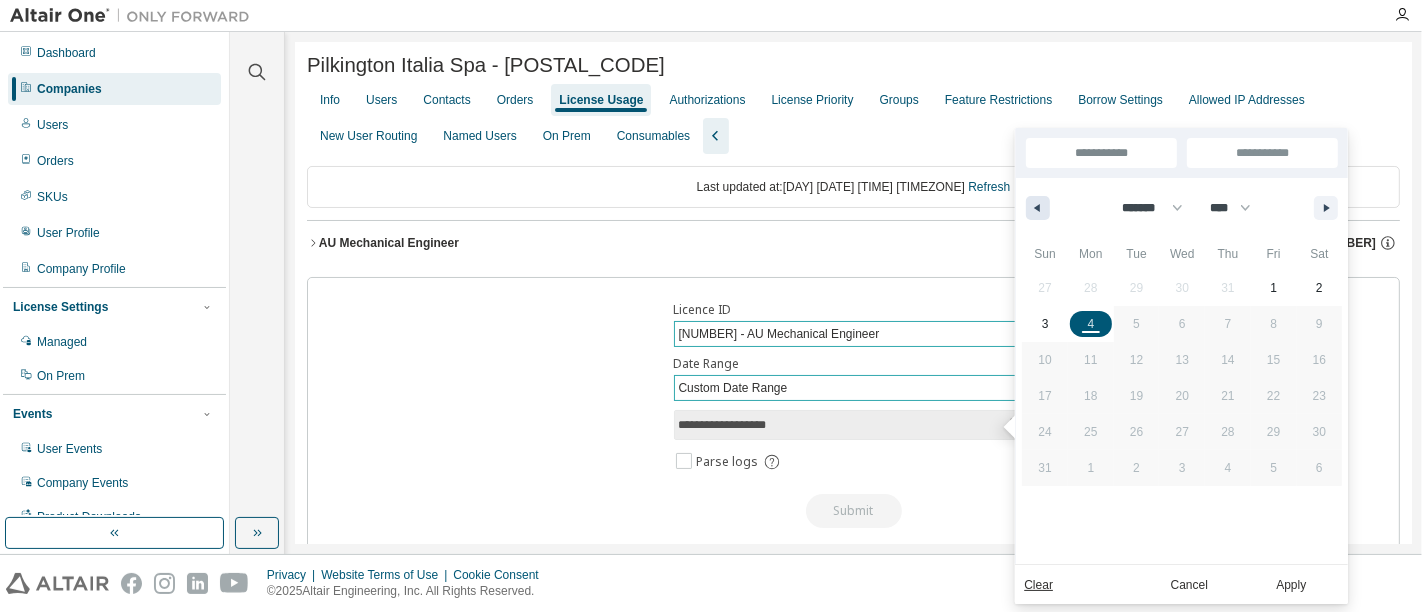 click at bounding box center (1038, 208) 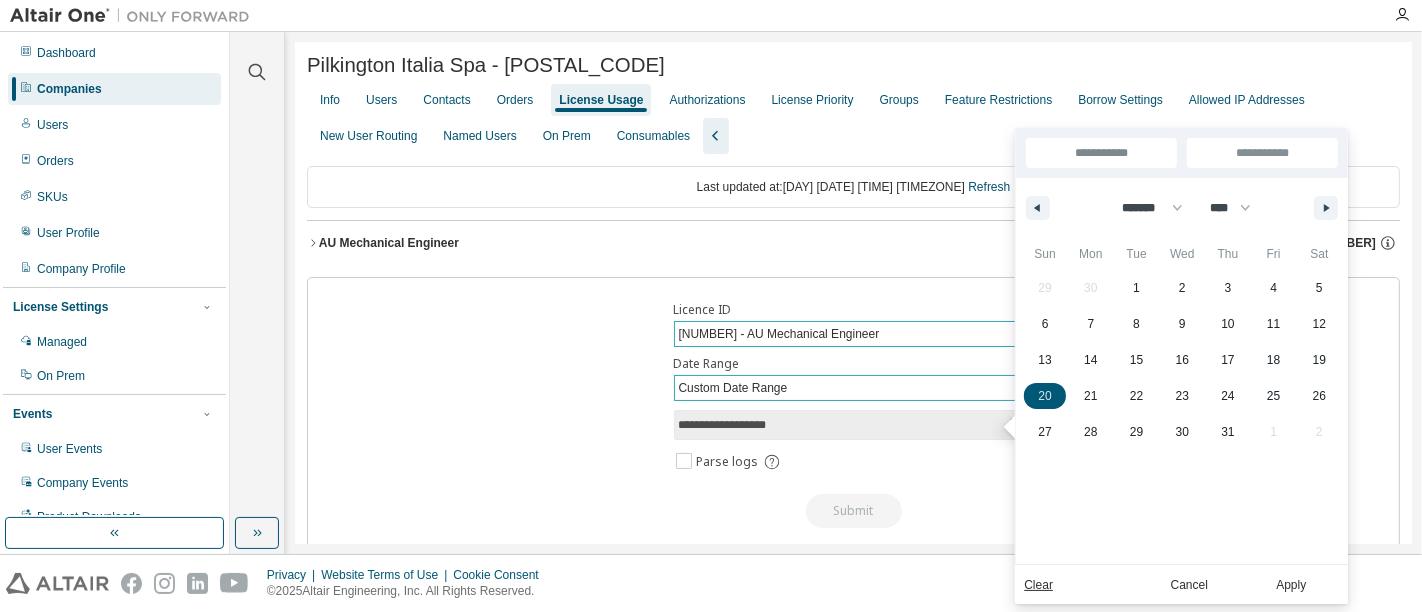 click on "20" at bounding box center [1045, 396] 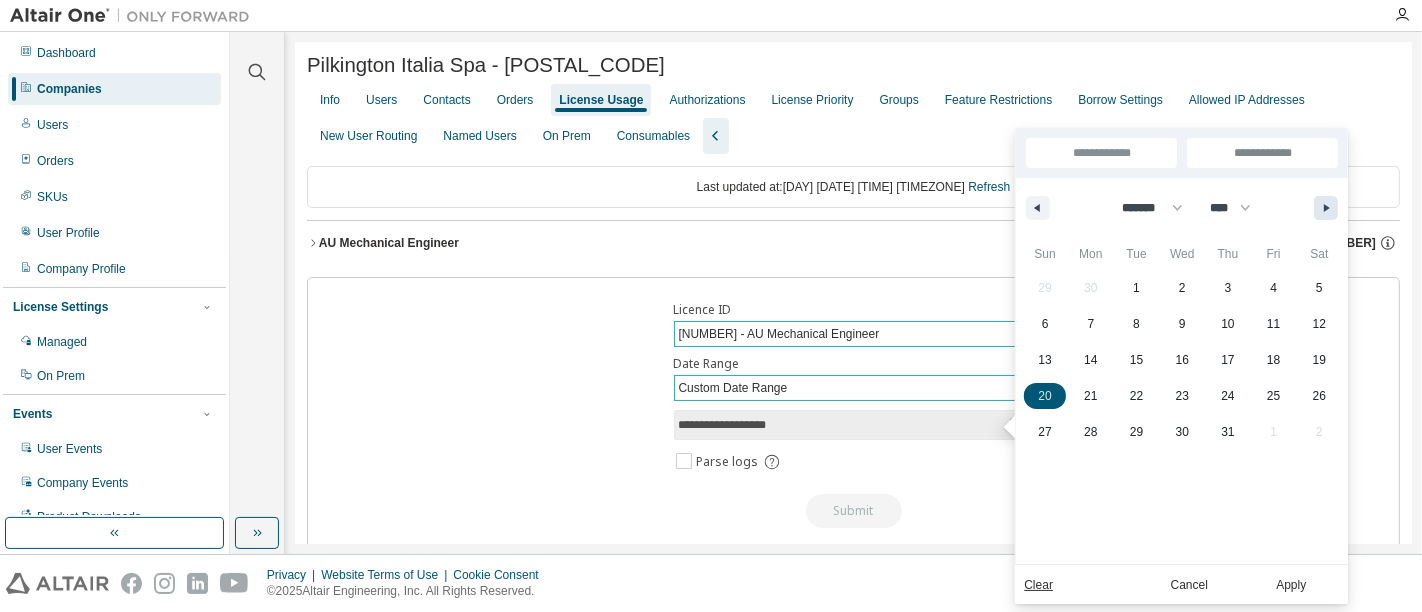click at bounding box center (1326, 208) 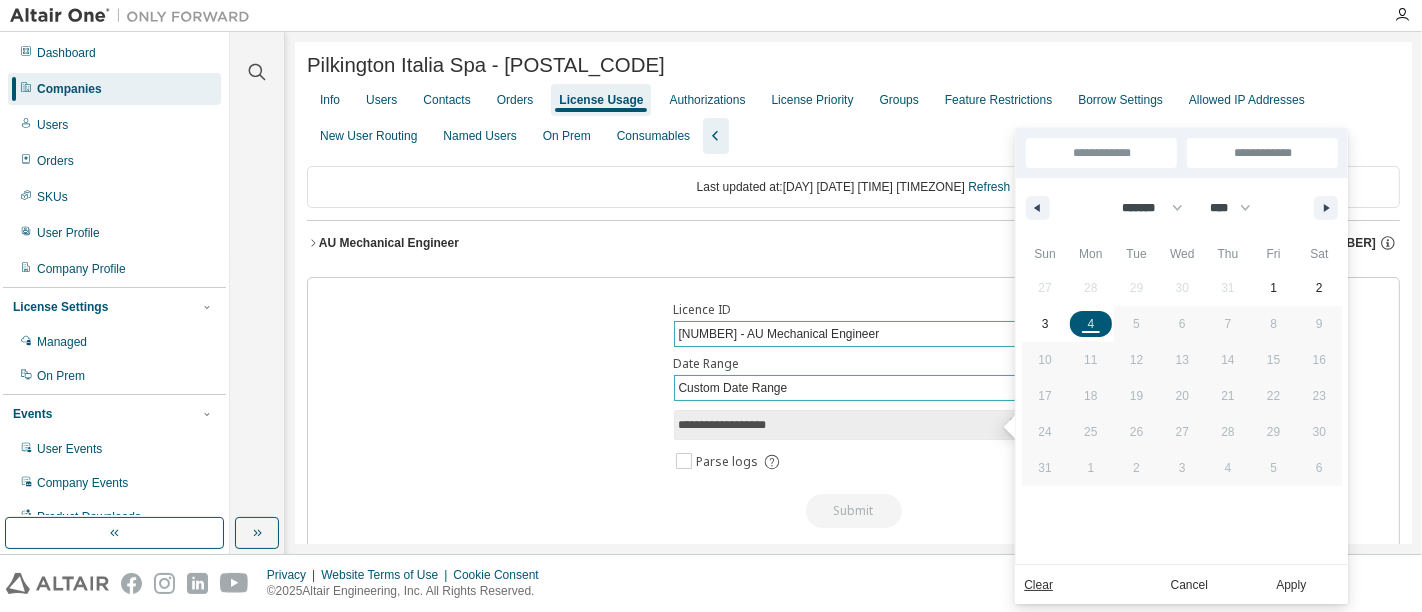 click on "4" at bounding box center [1091, 324] 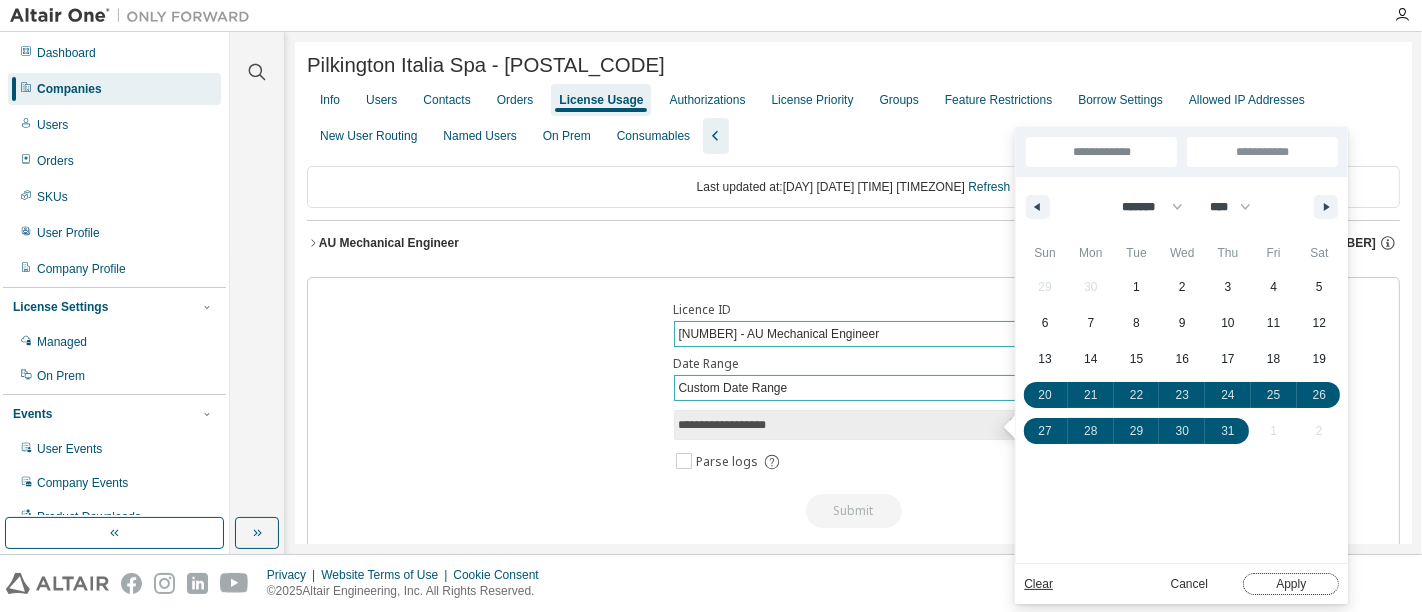 click on "Apply" at bounding box center [1291, 584] 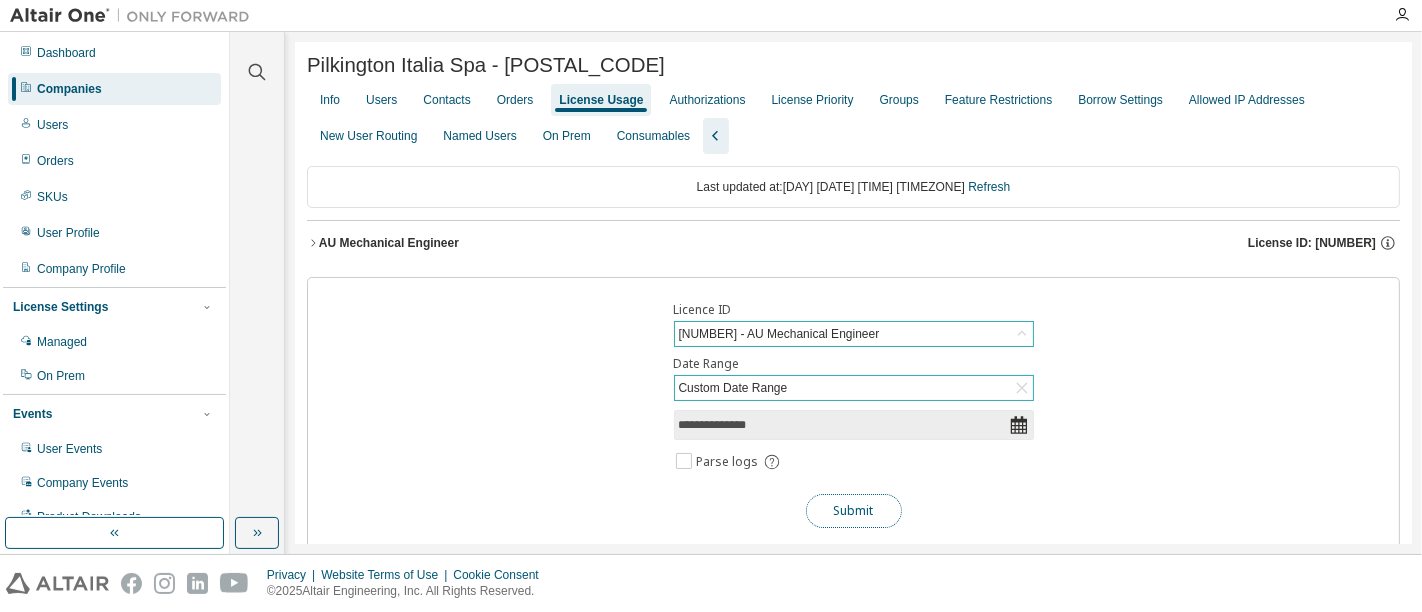 click on "Submit" at bounding box center (854, 511) 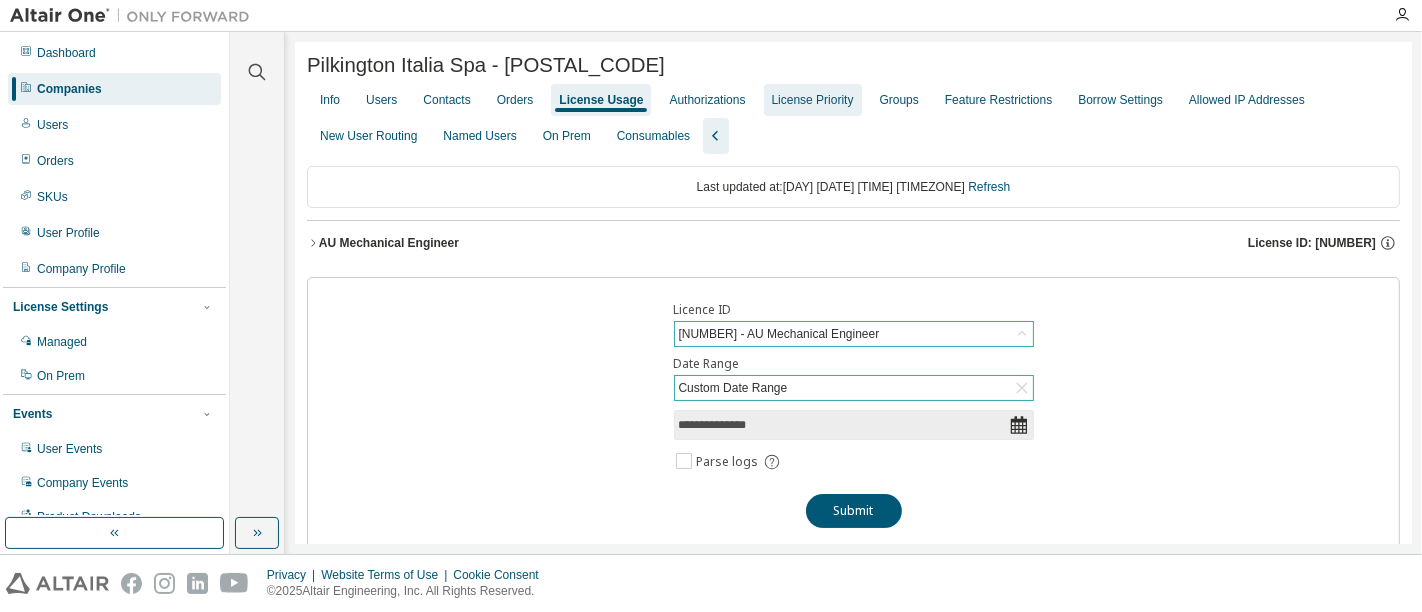 click on "License Priority" at bounding box center [813, 100] 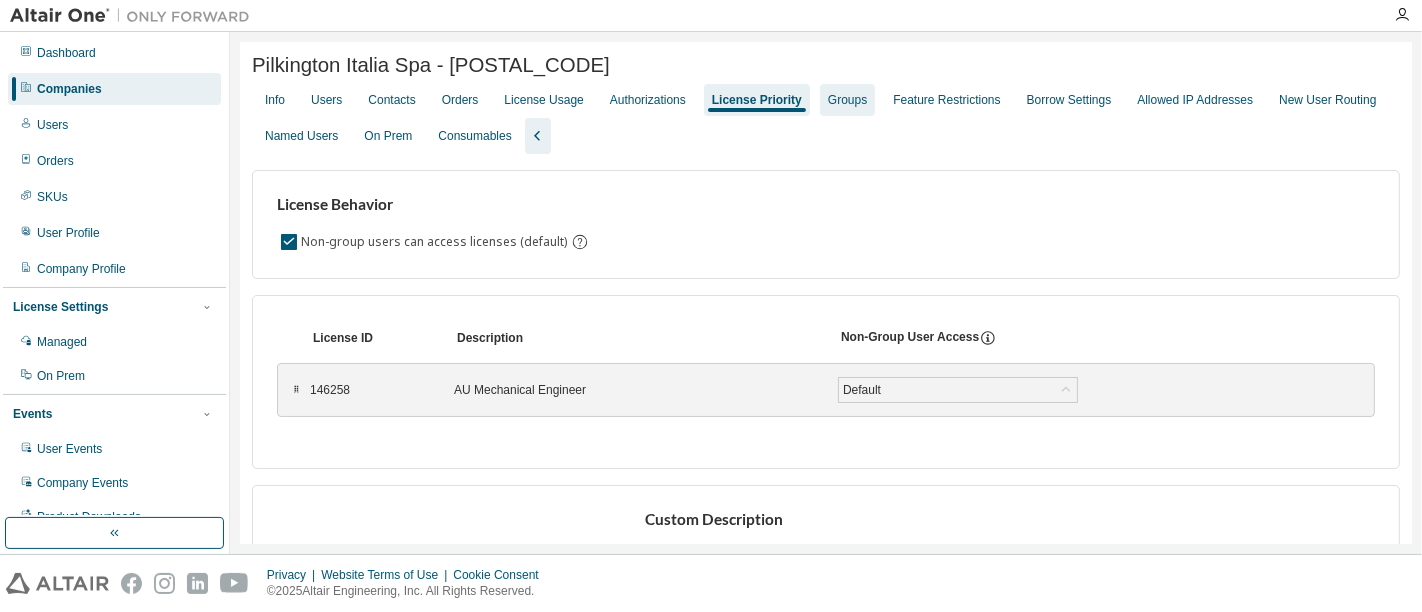 click on "Groups" at bounding box center [847, 100] 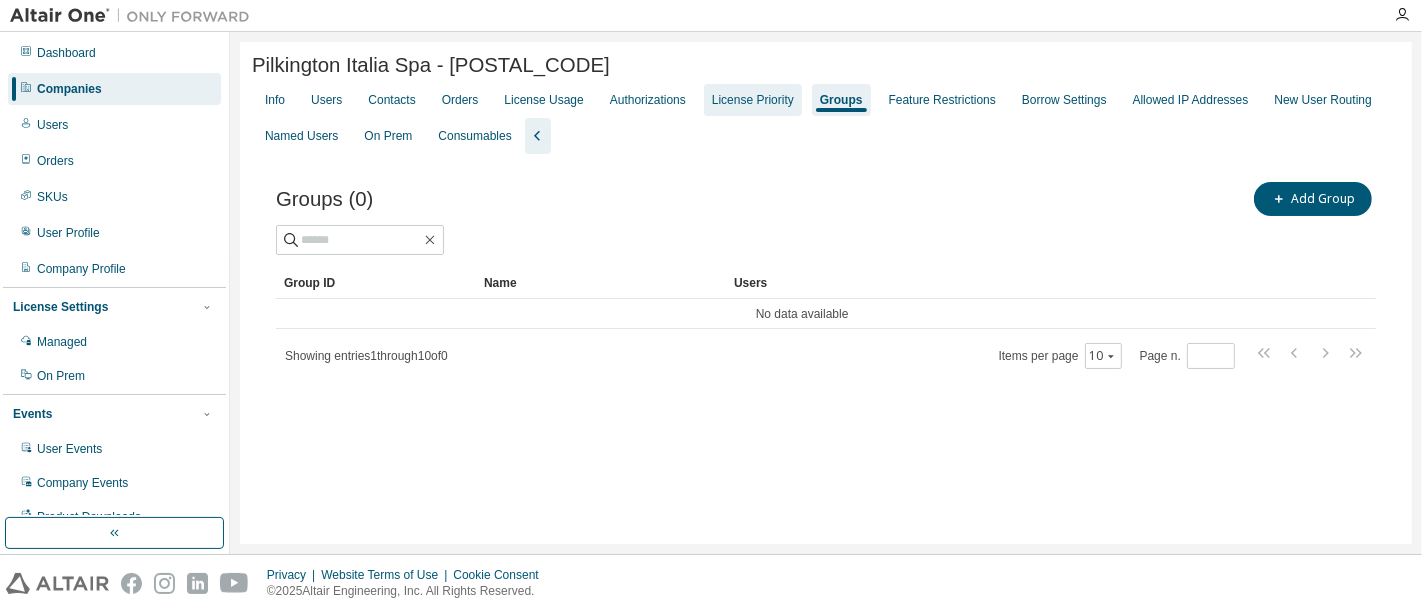 click on "License Priority" at bounding box center (753, 100) 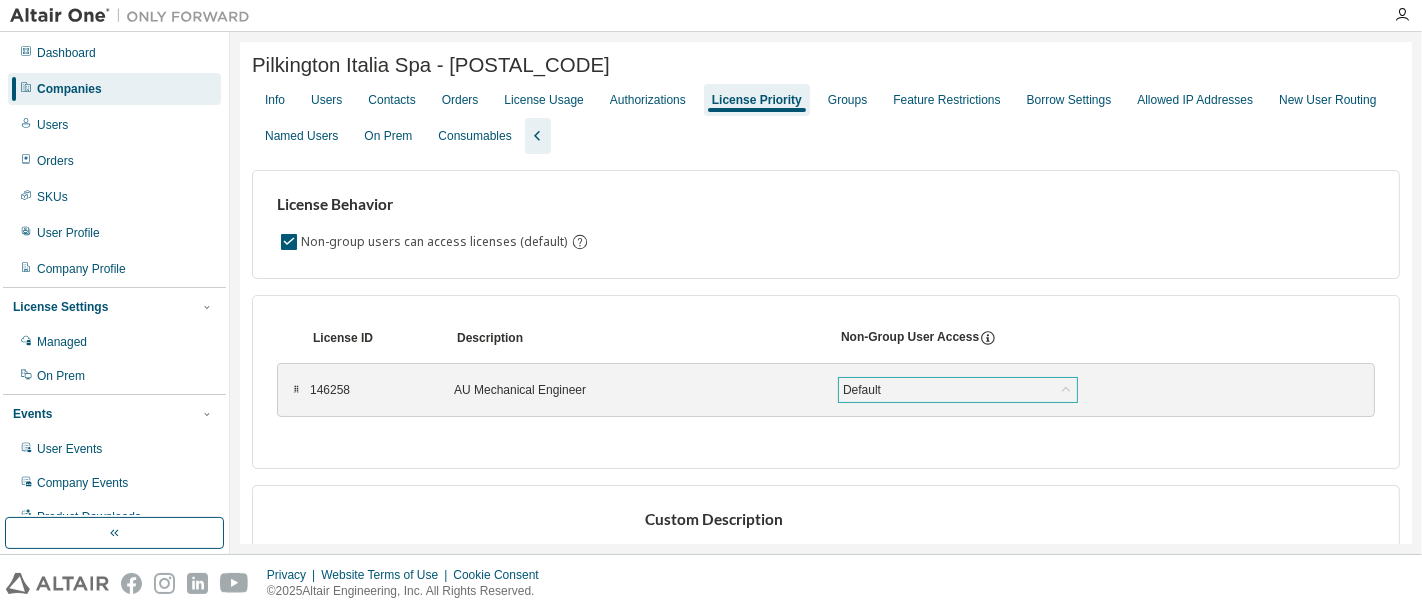 click 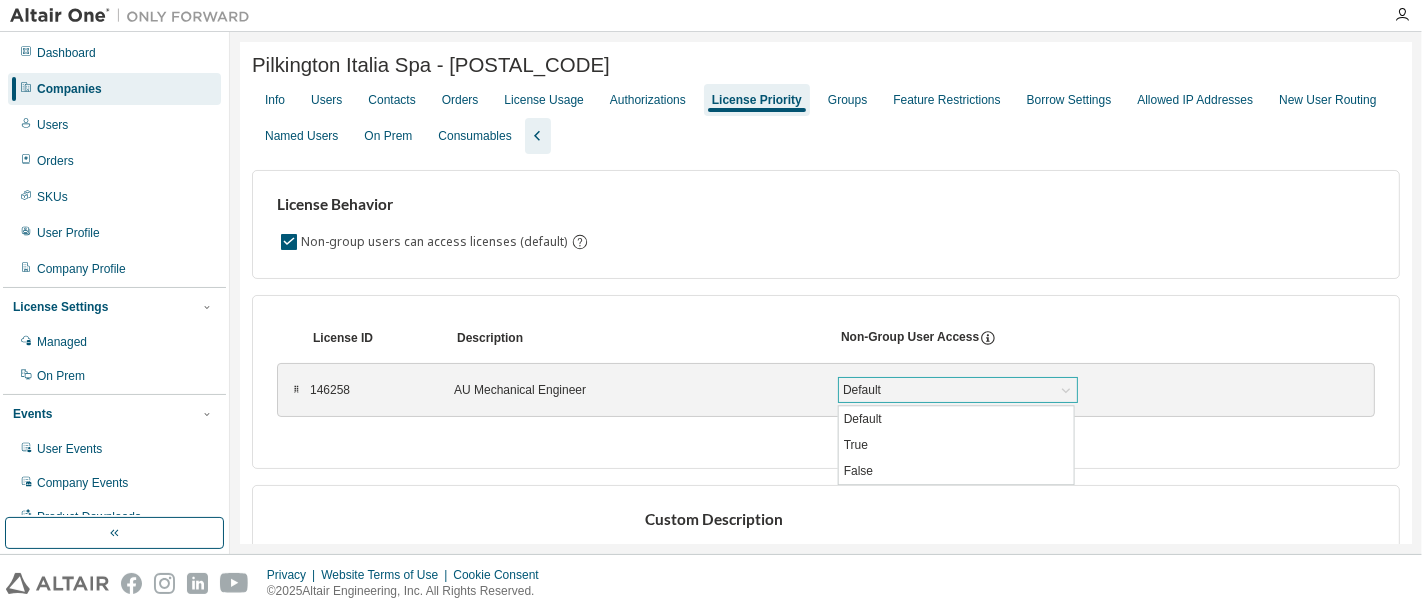 click 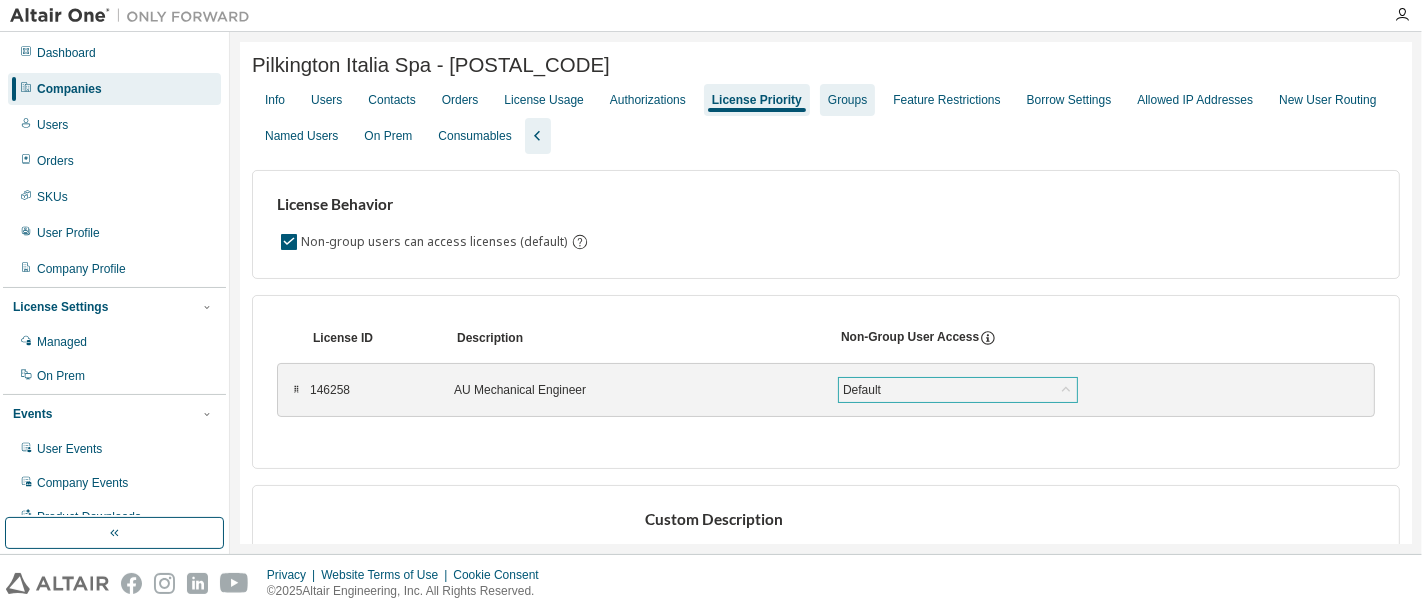 click on "Groups" at bounding box center (847, 100) 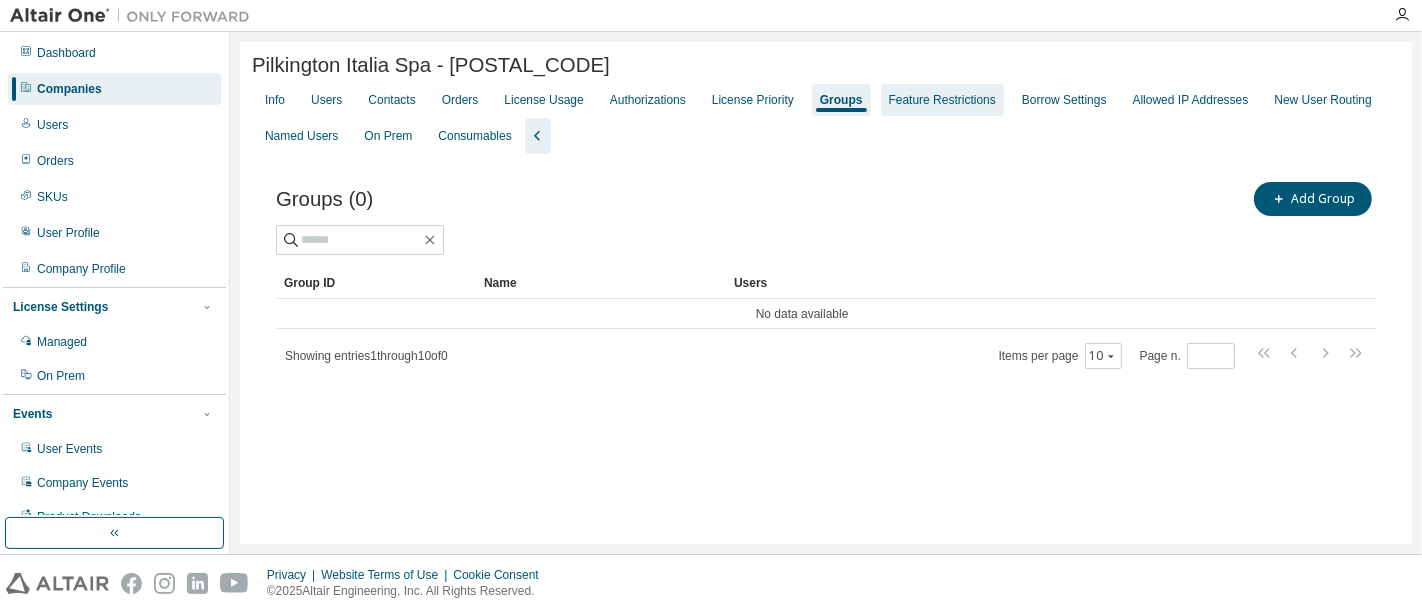 click on "Feature Restrictions" at bounding box center [942, 100] 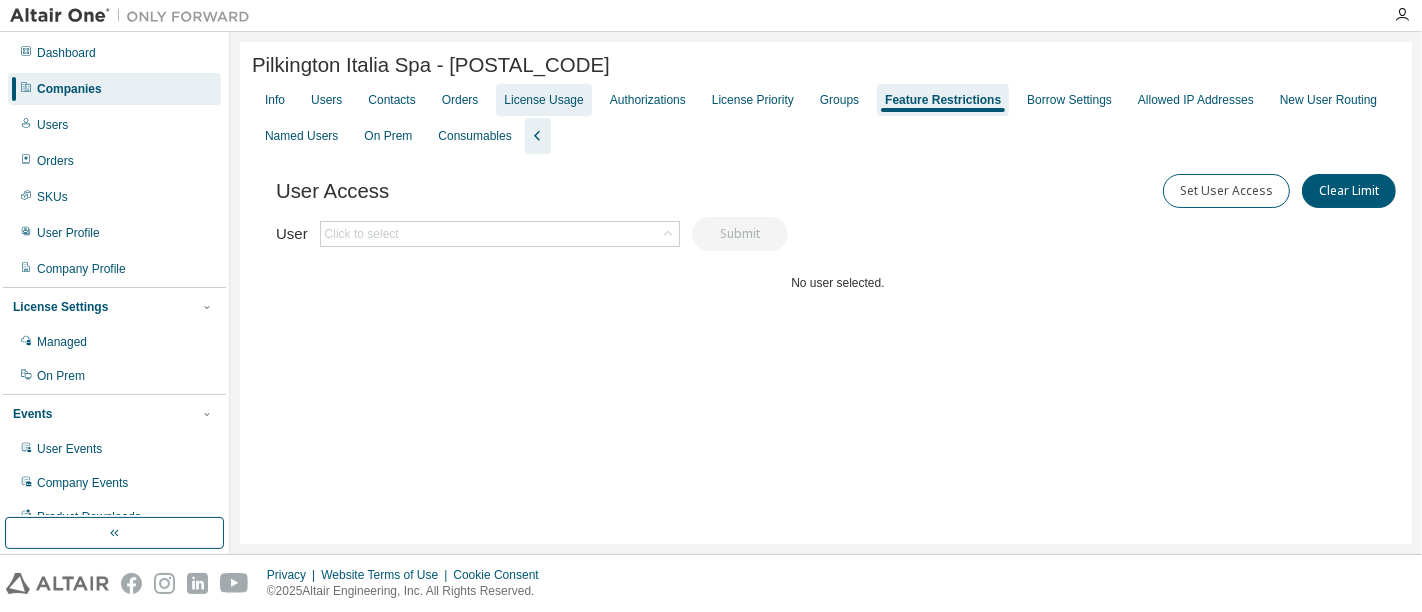 click on "License Usage" at bounding box center (543, 100) 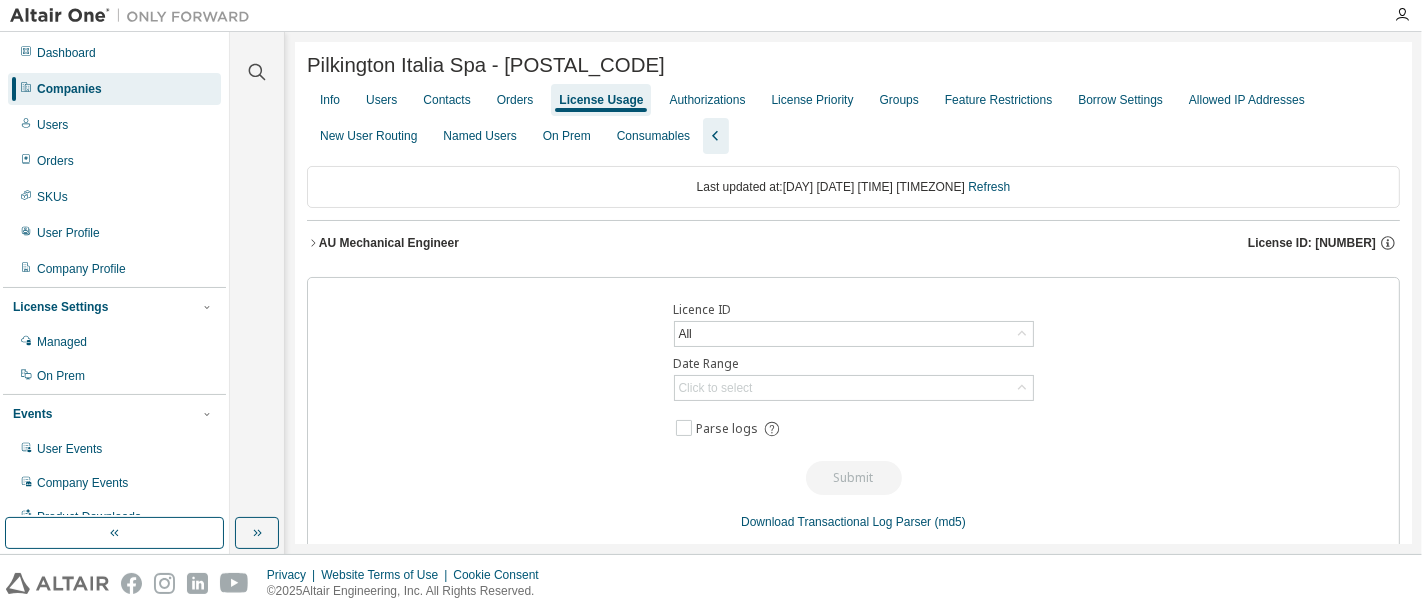click 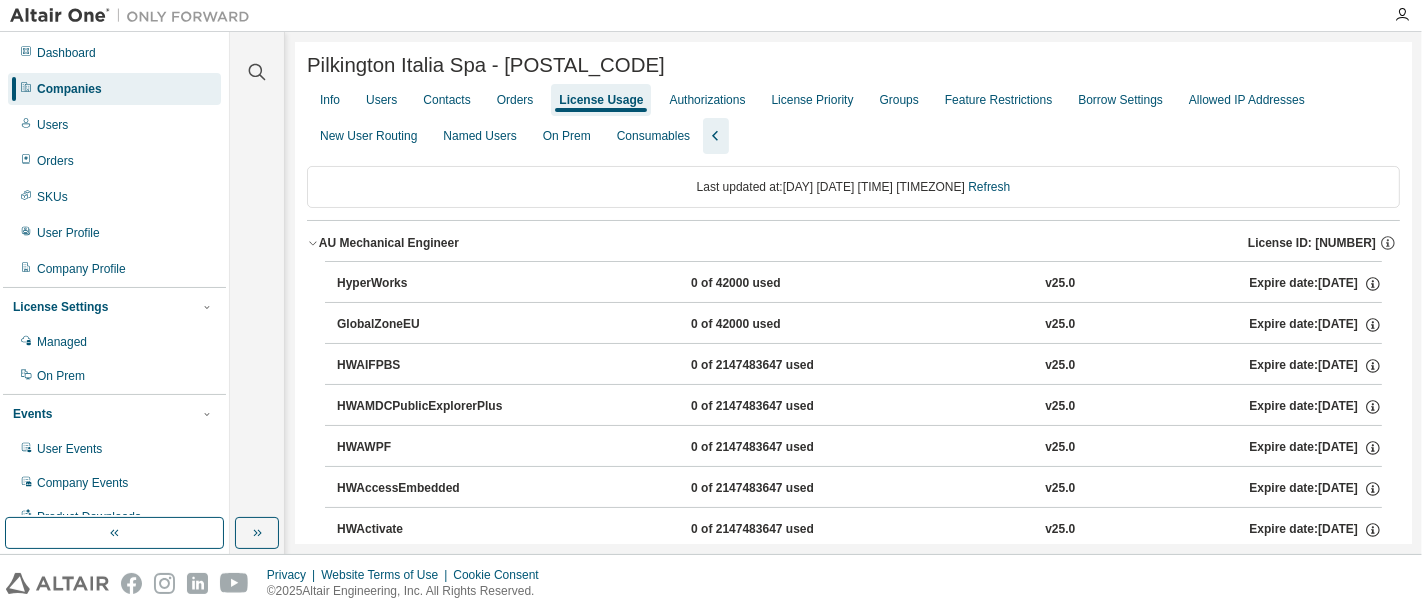 click 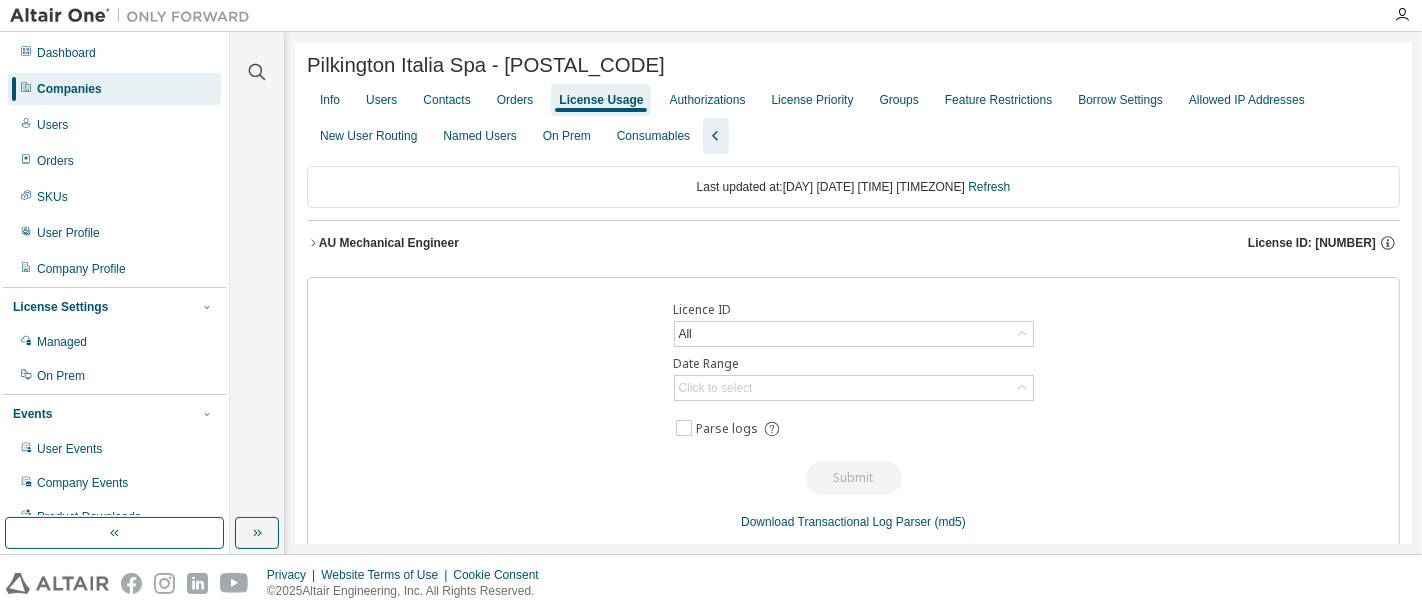 type 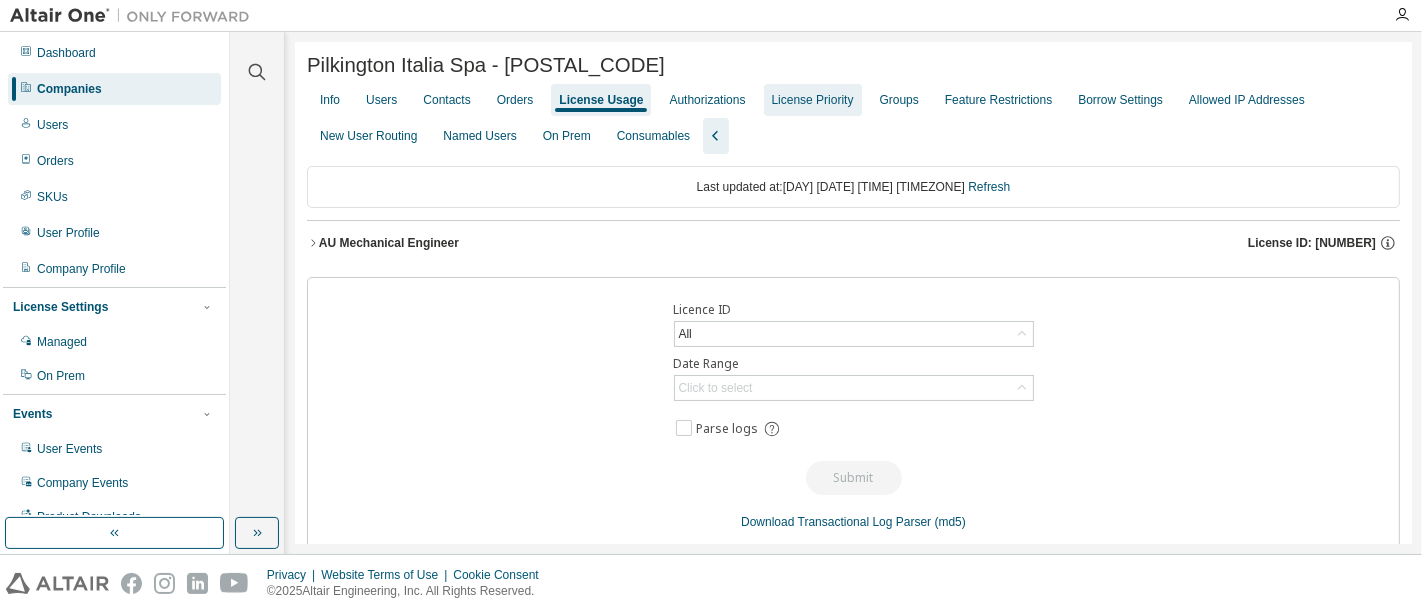 click on "License Priority" at bounding box center [813, 100] 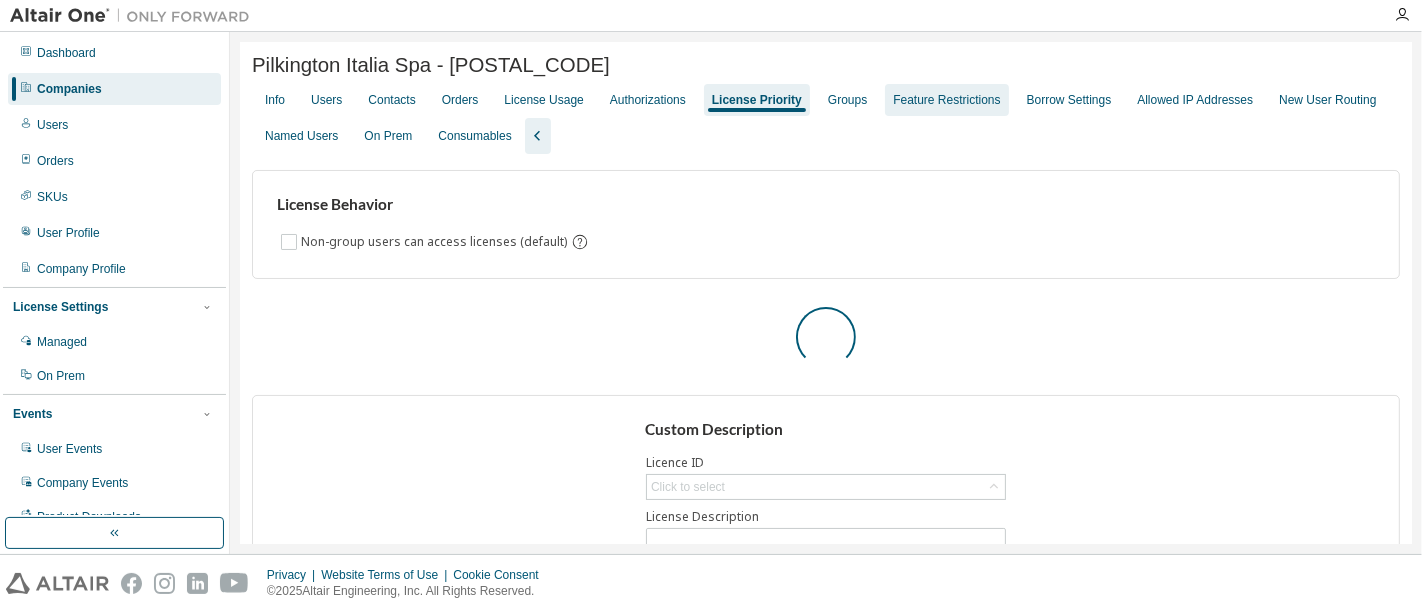 click on "Feature Restrictions" at bounding box center (946, 100) 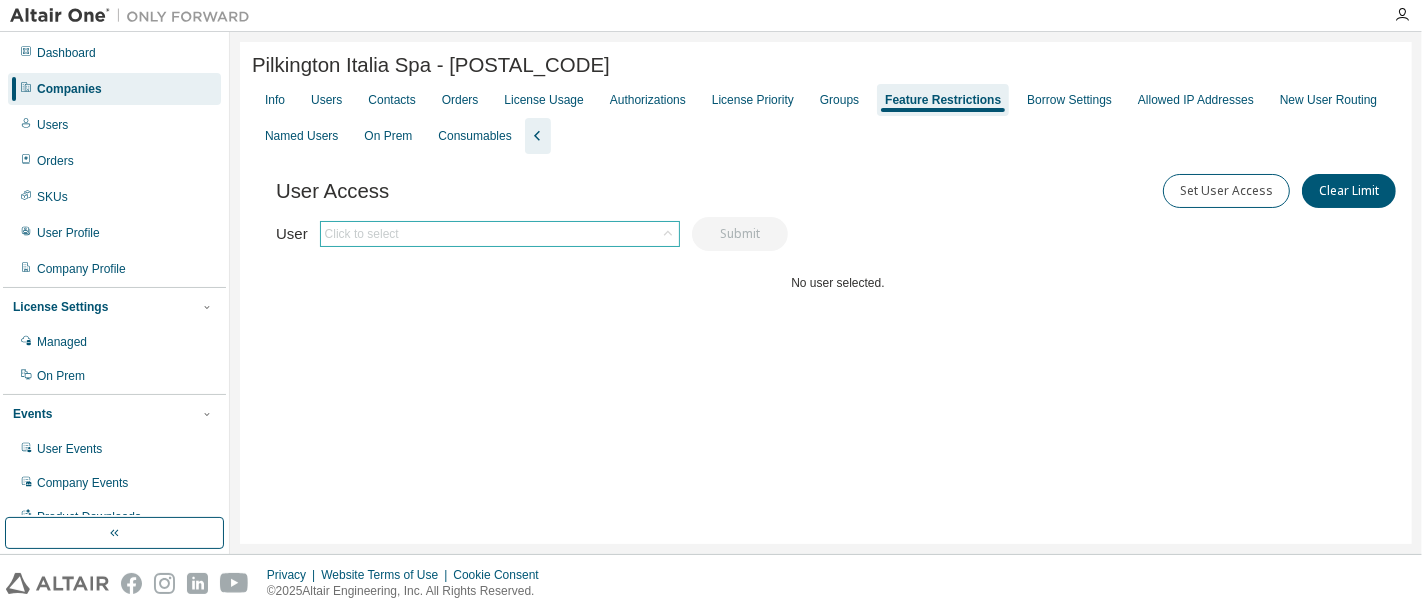 click on "Click to select" at bounding box center [500, 234] 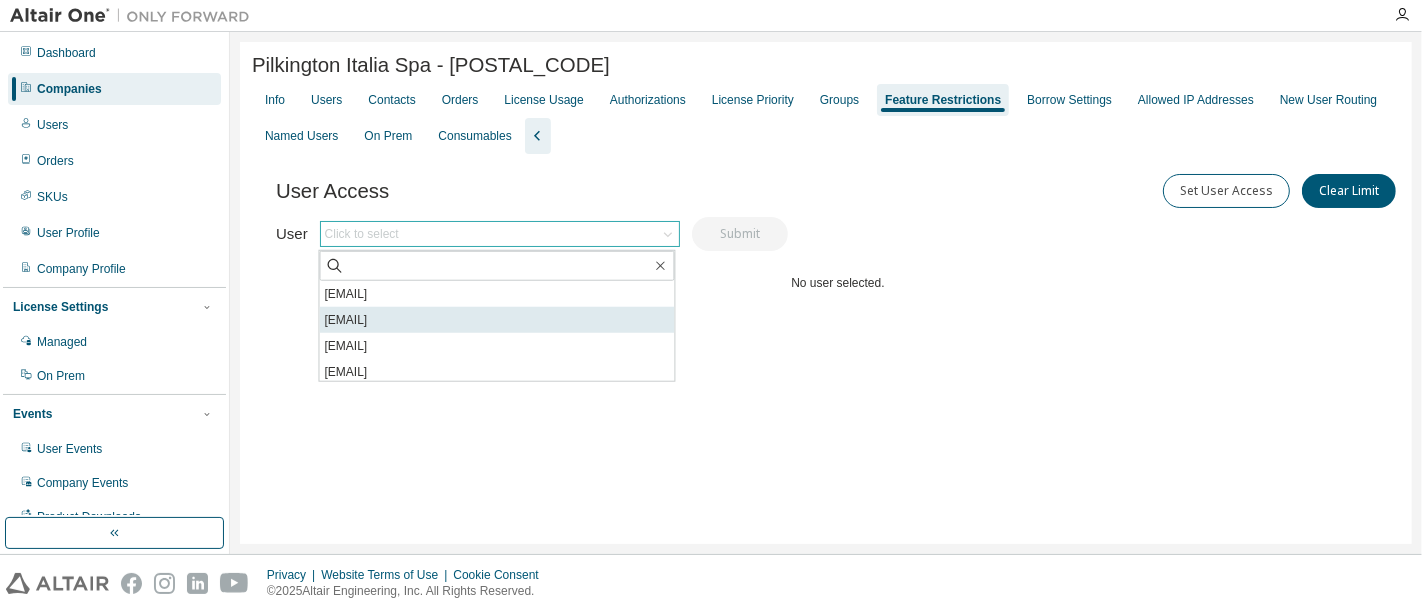 click on "[EMAIL]" at bounding box center [497, 320] 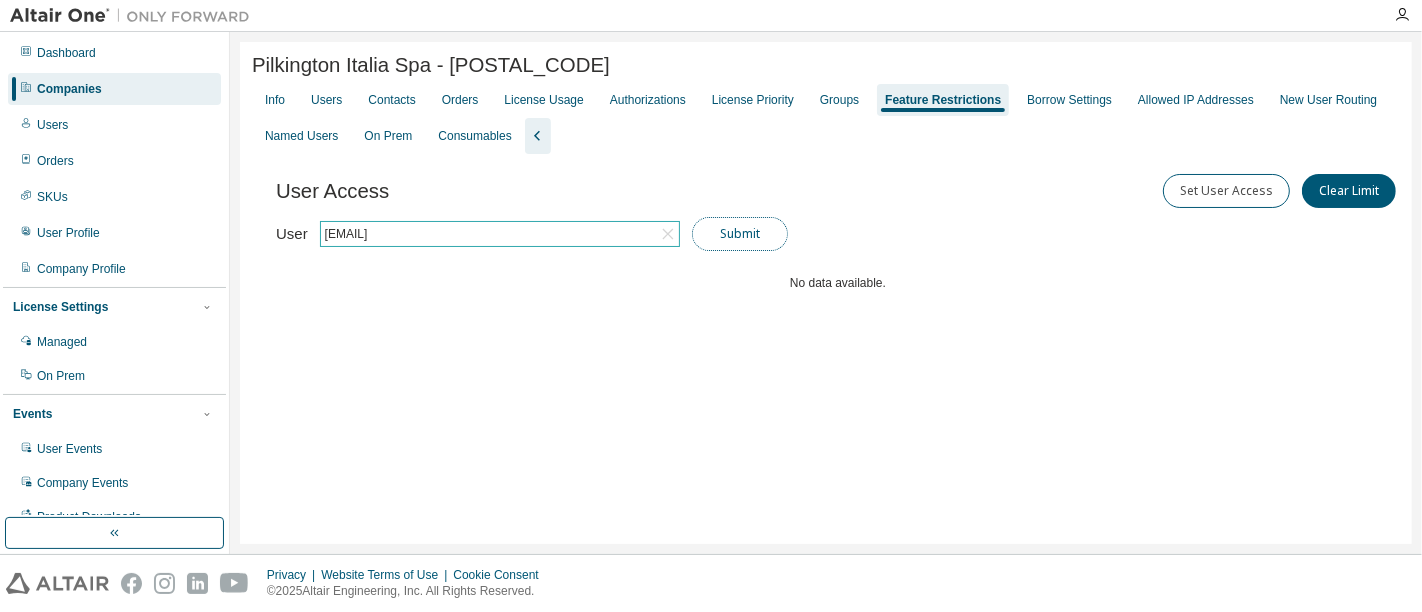 click on "Submit" at bounding box center [740, 234] 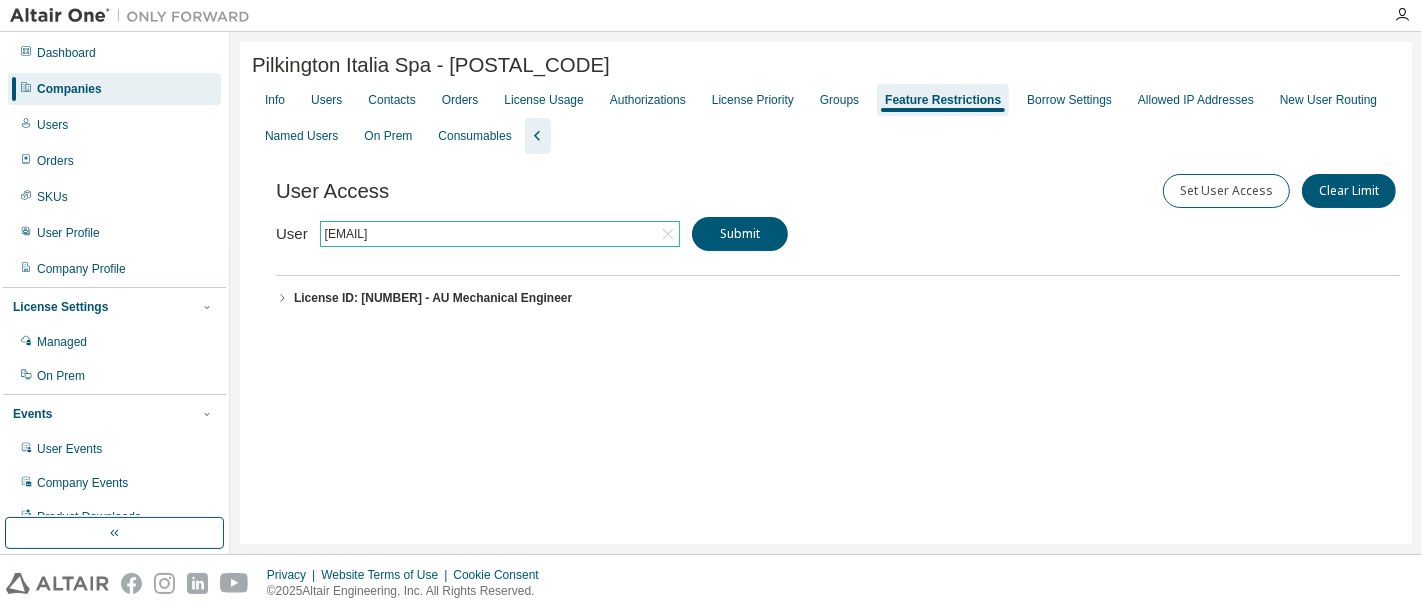 click on "User Access Set User Access Clear Limit Clear Load Save Save As Field Operator Value Select filter Select operand Add criteria Search User [EMAIL] Submit License ID: [NUMBER] - AU Mechanical Engineer" at bounding box center (826, 274) 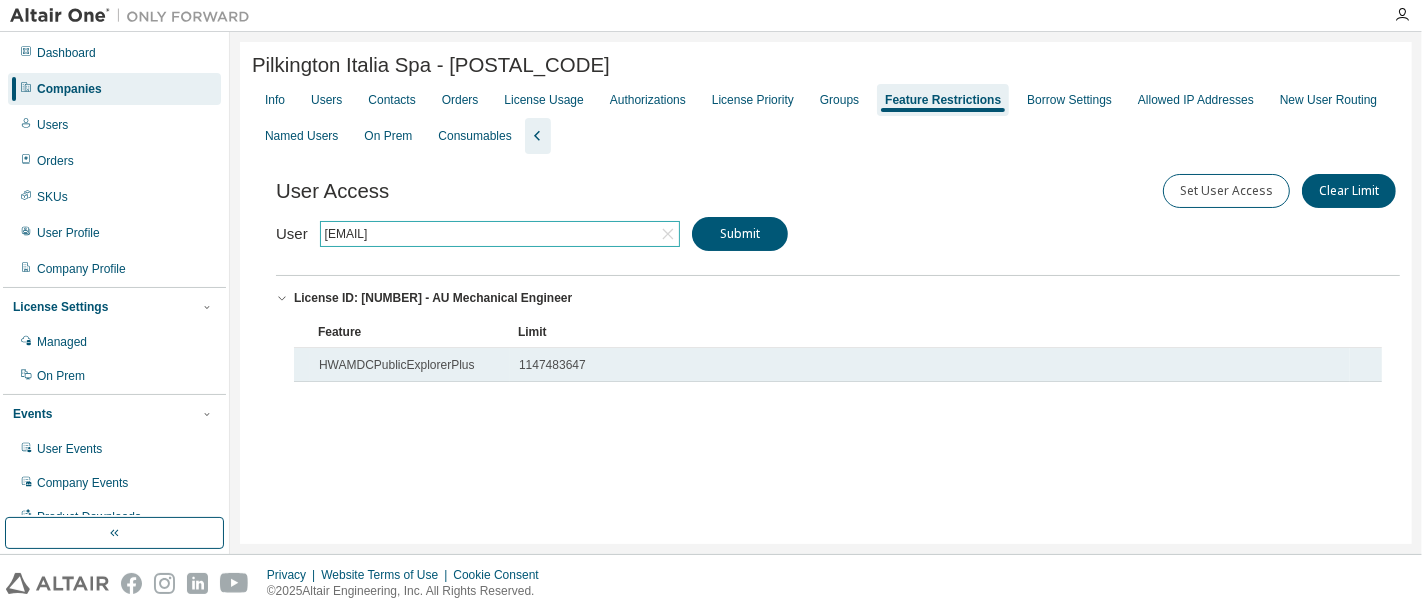 click on "1147483647" at bounding box center [930, 365] 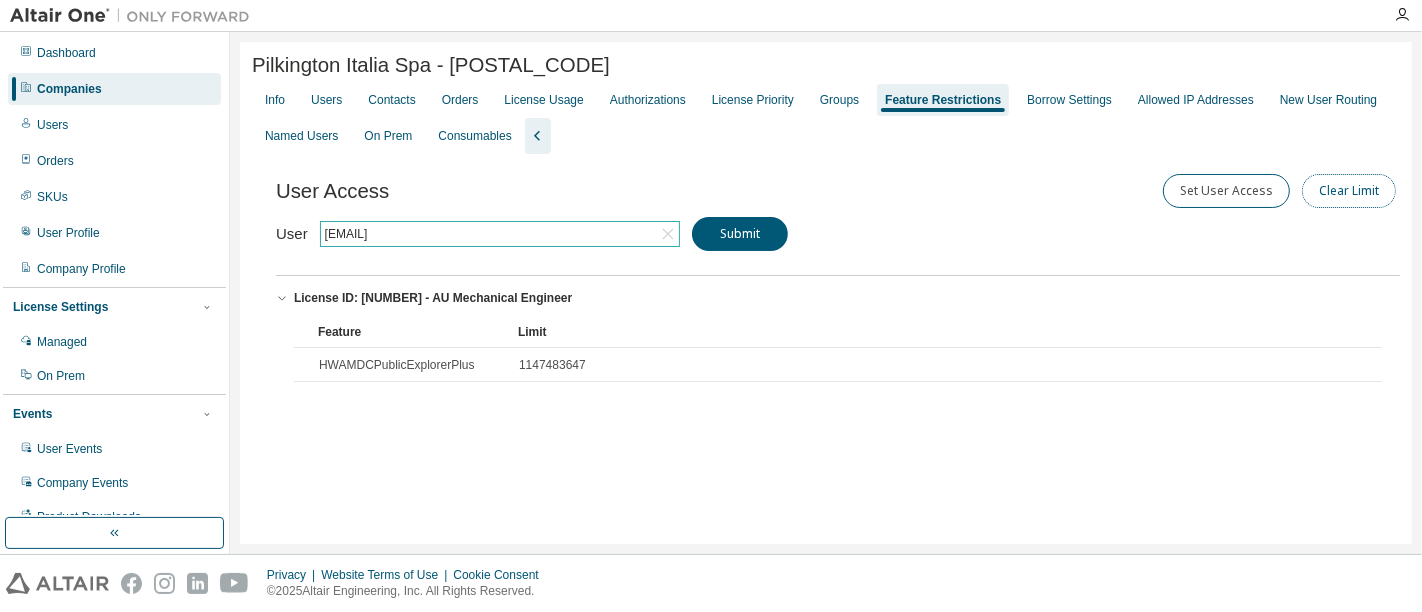 click on "Clear Limit" at bounding box center (1349, 191) 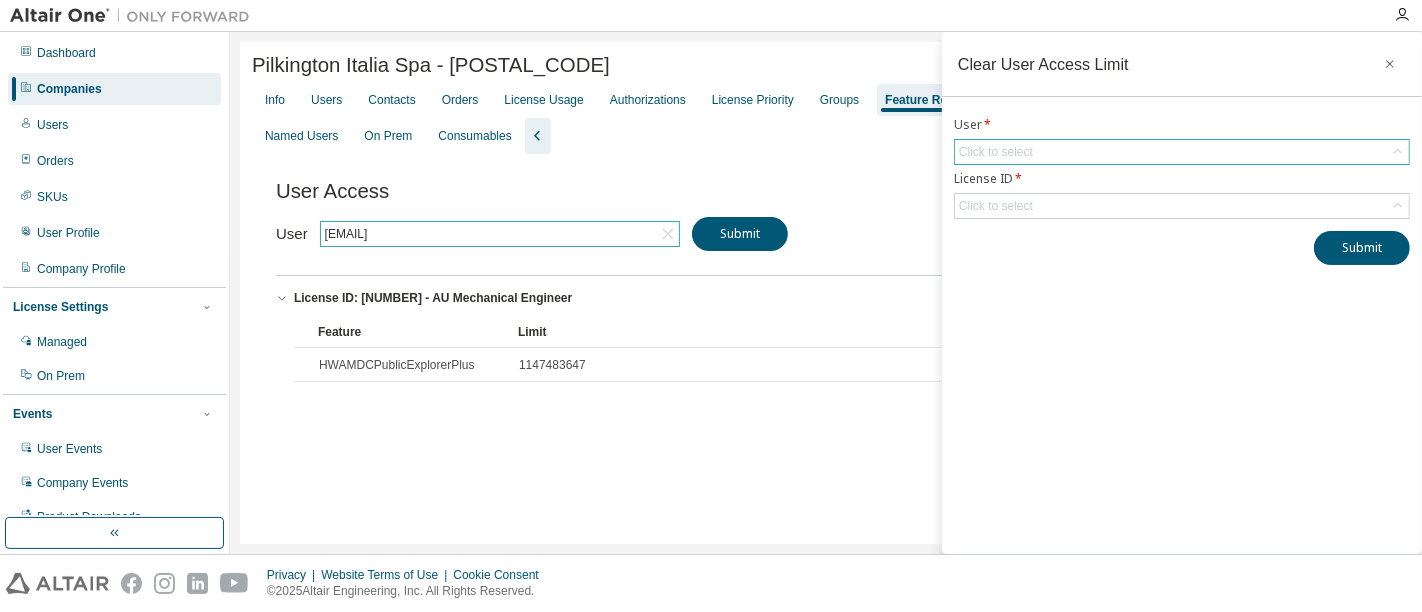 click on "Click to select" at bounding box center (1182, 152) 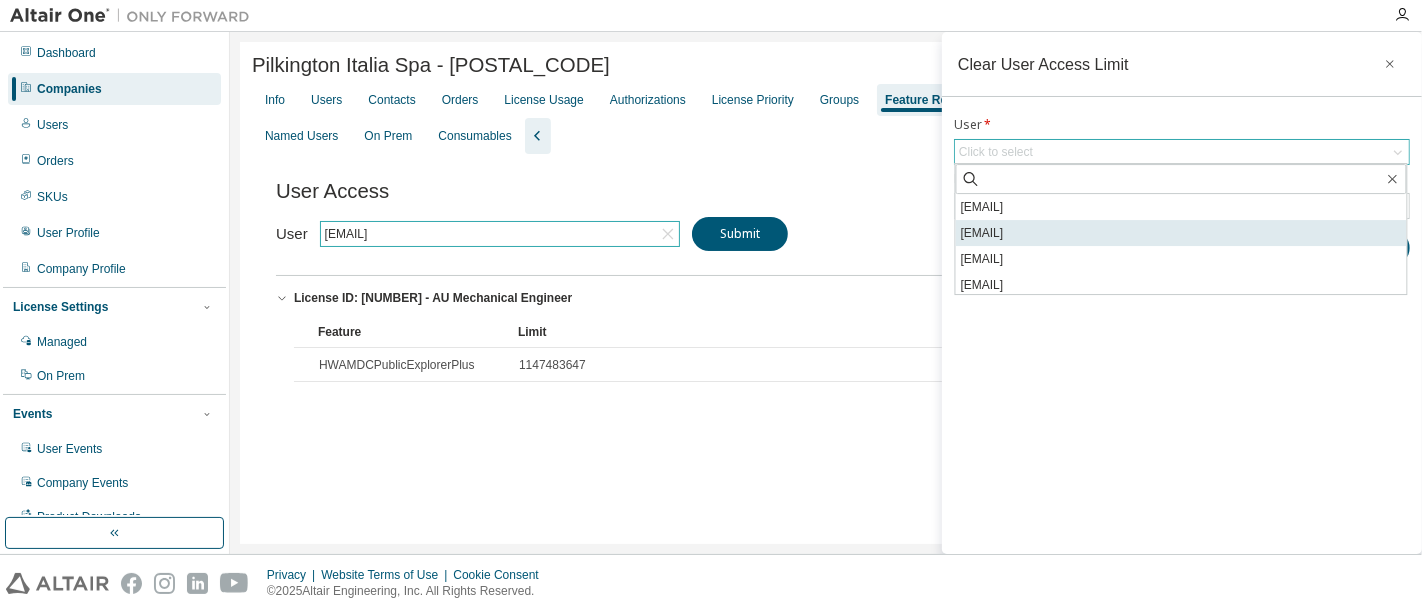 click on "[EMAIL]" at bounding box center [1181, 233] 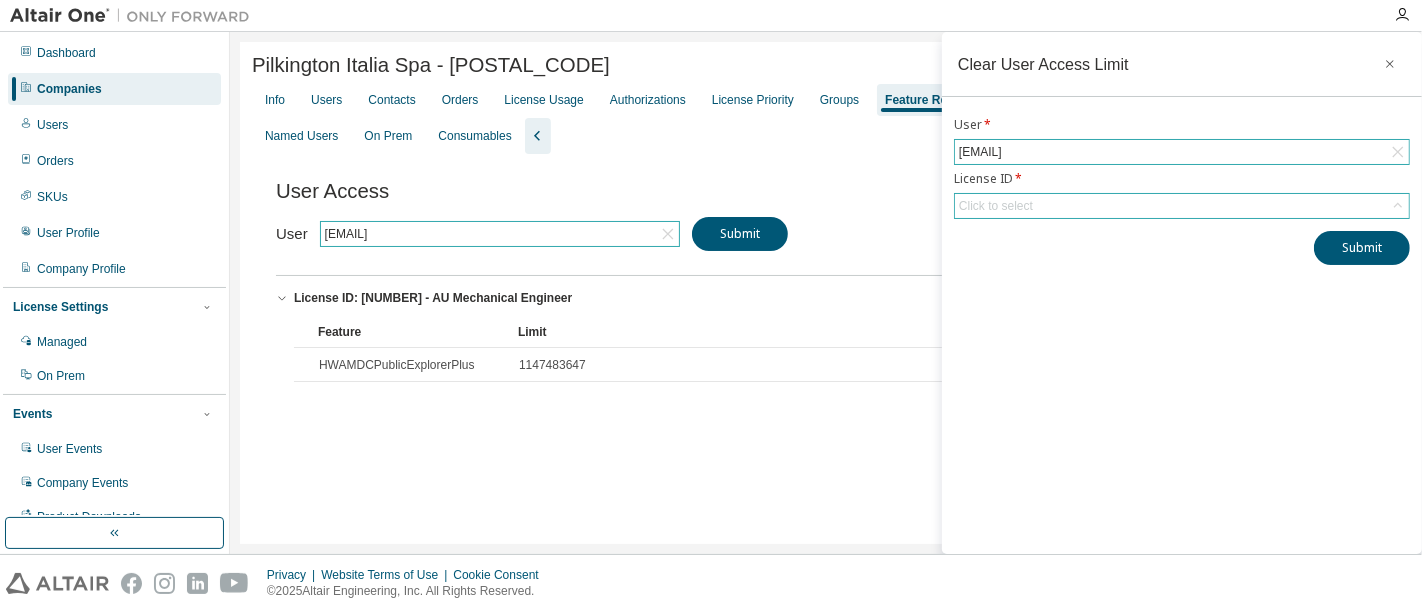 click on "Click to select" at bounding box center (1182, 206) 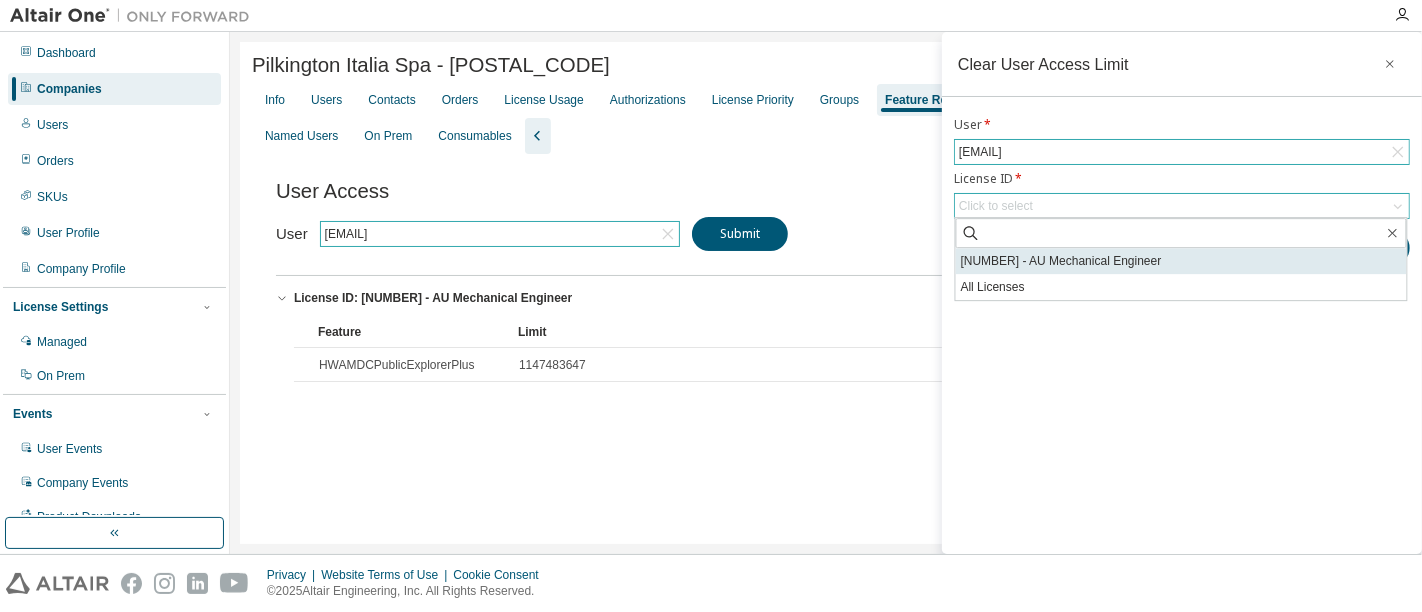 click on "[NUMBER] - AU Mechanical Engineer" at bounding box center (1181, 261) 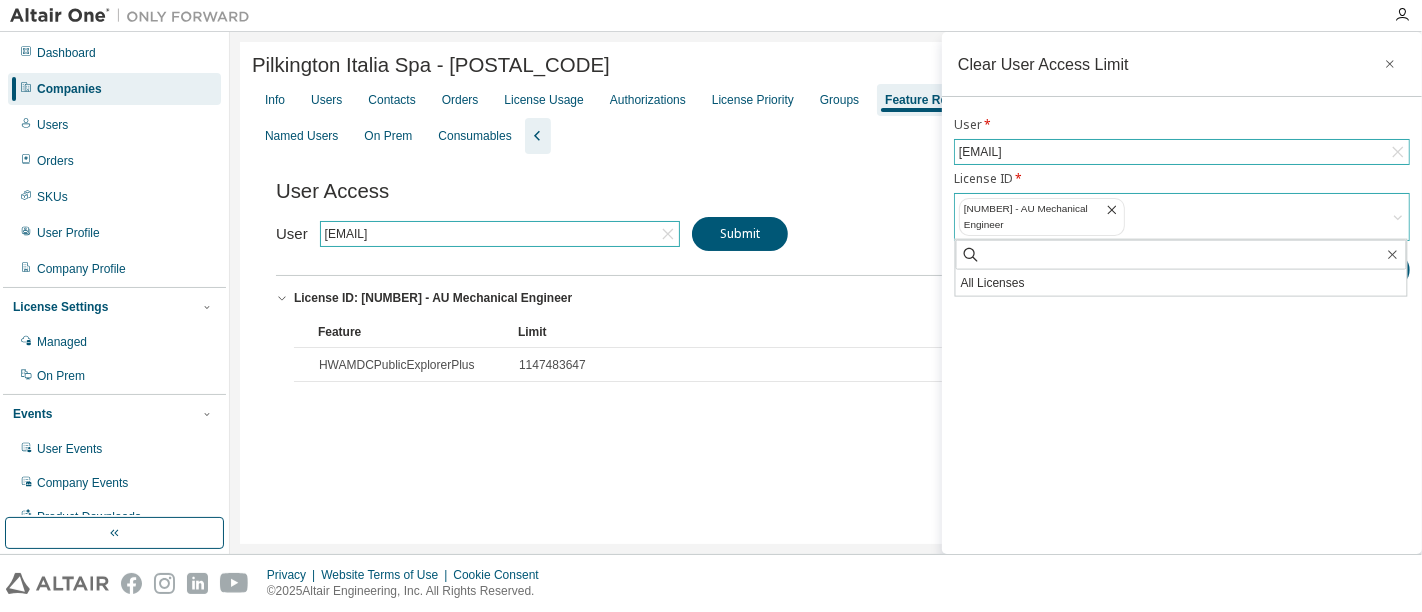 click on "Clear User Access Limit User * [EMAIL] License ID * [NUMBER] - AU Mechanical Engineer  All Licenses Submit" at bounding box center (1182, 293) 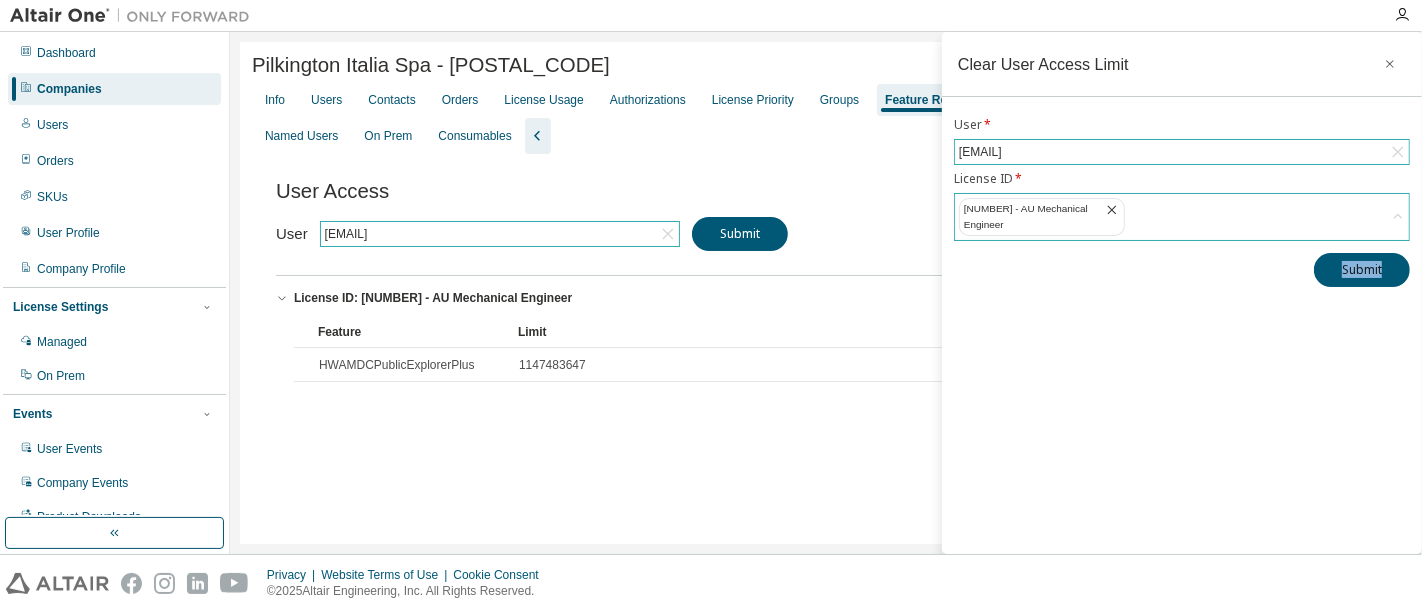 click on "Clear User Access Limit User * [EMAIL] License ID * [NUMBER] - AU Mechanical Engineer  Submit" at bounding box center [1182, 293] 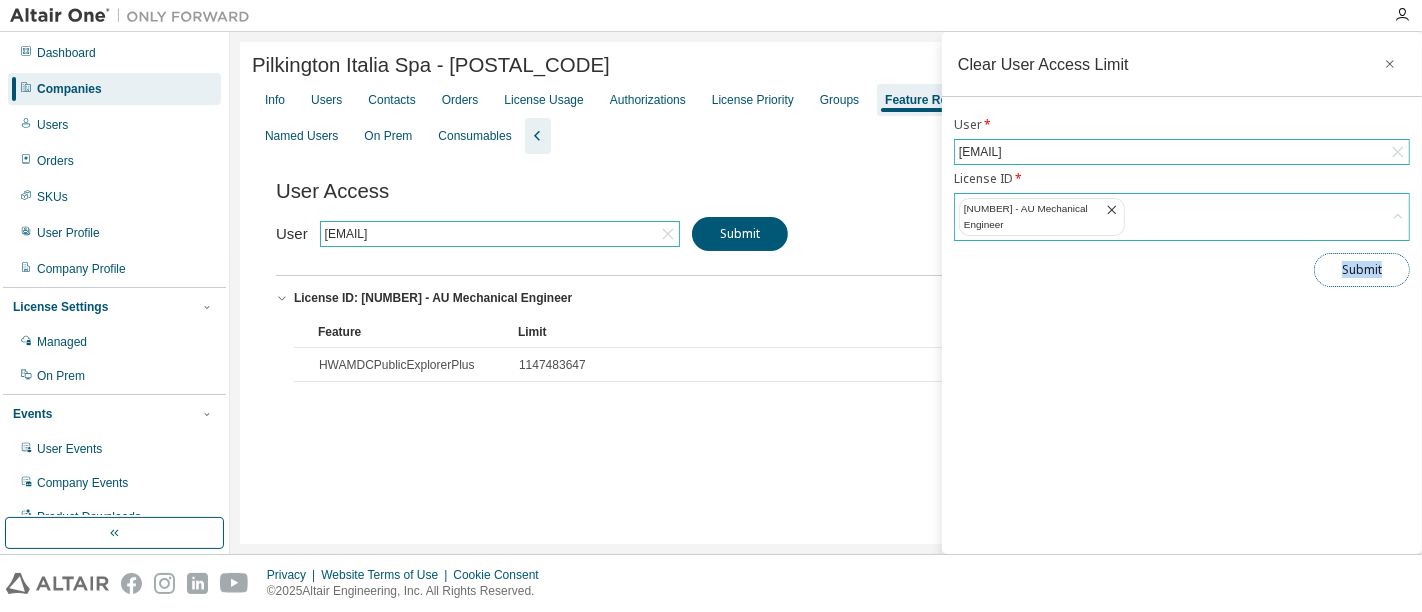 click on "Submit" at bounding box center (1362, 270) 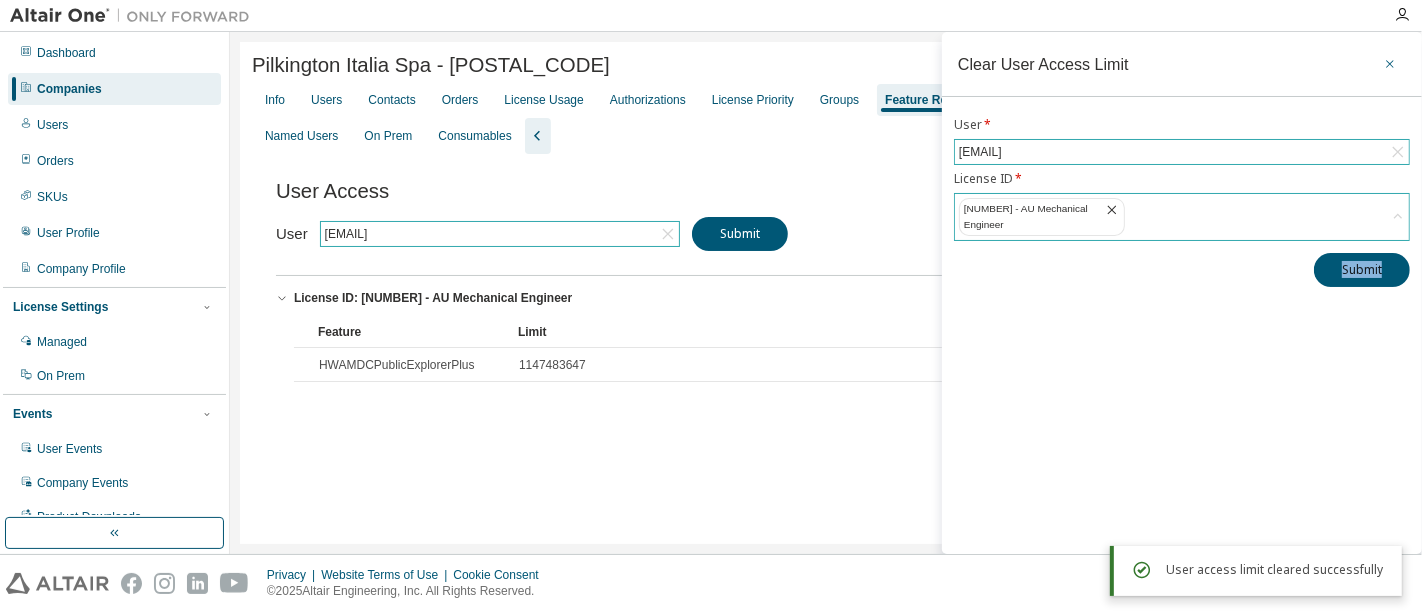 click at bounding box center (1390, 64) 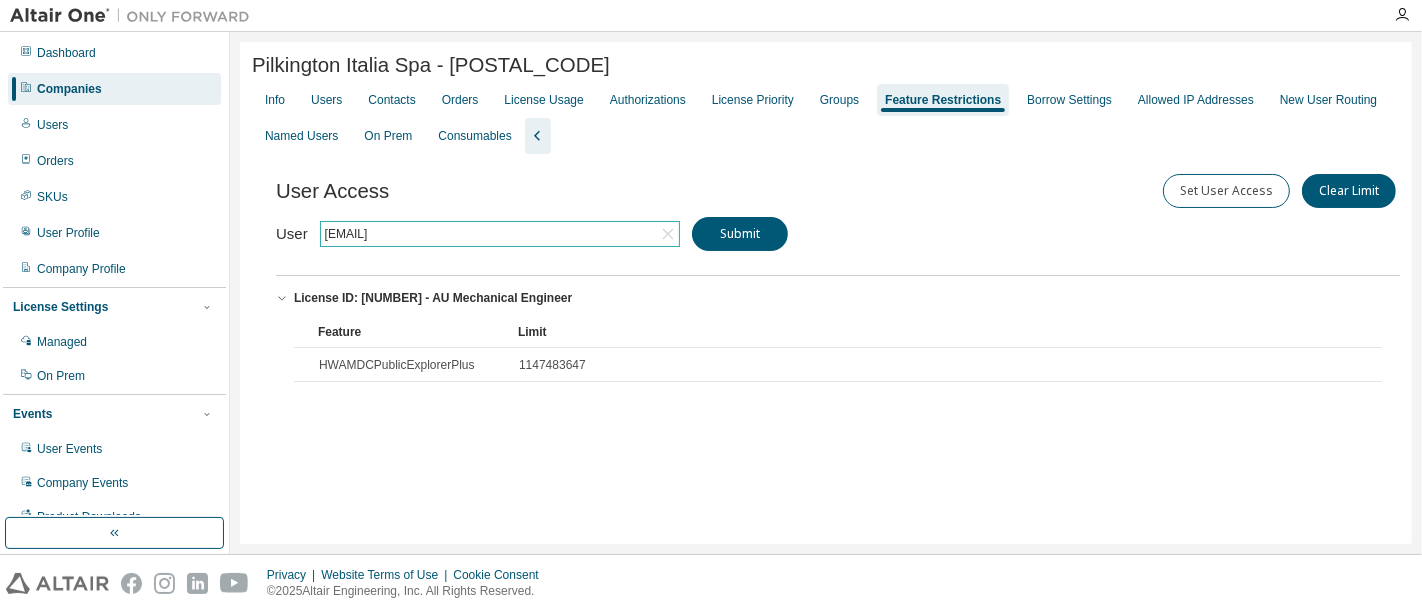 click on "[EMAIL]" at bounding box center (500, 234) 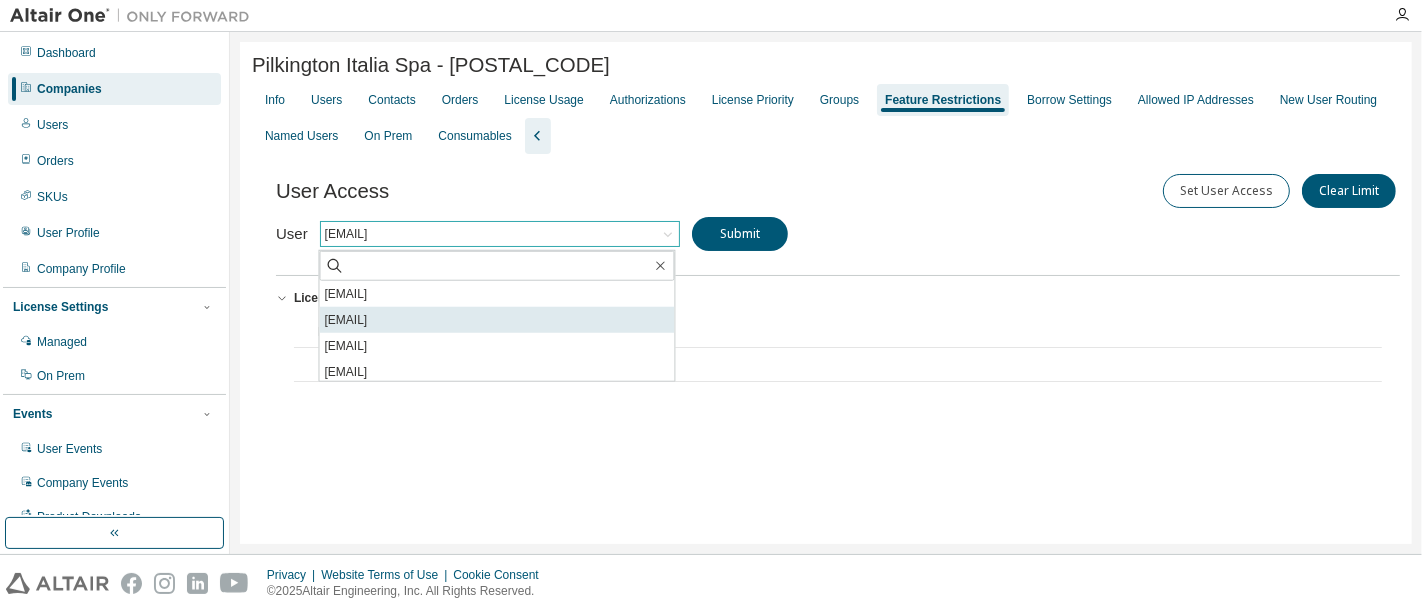 click on "[EMAIL]" at bounding box center [497, 320] 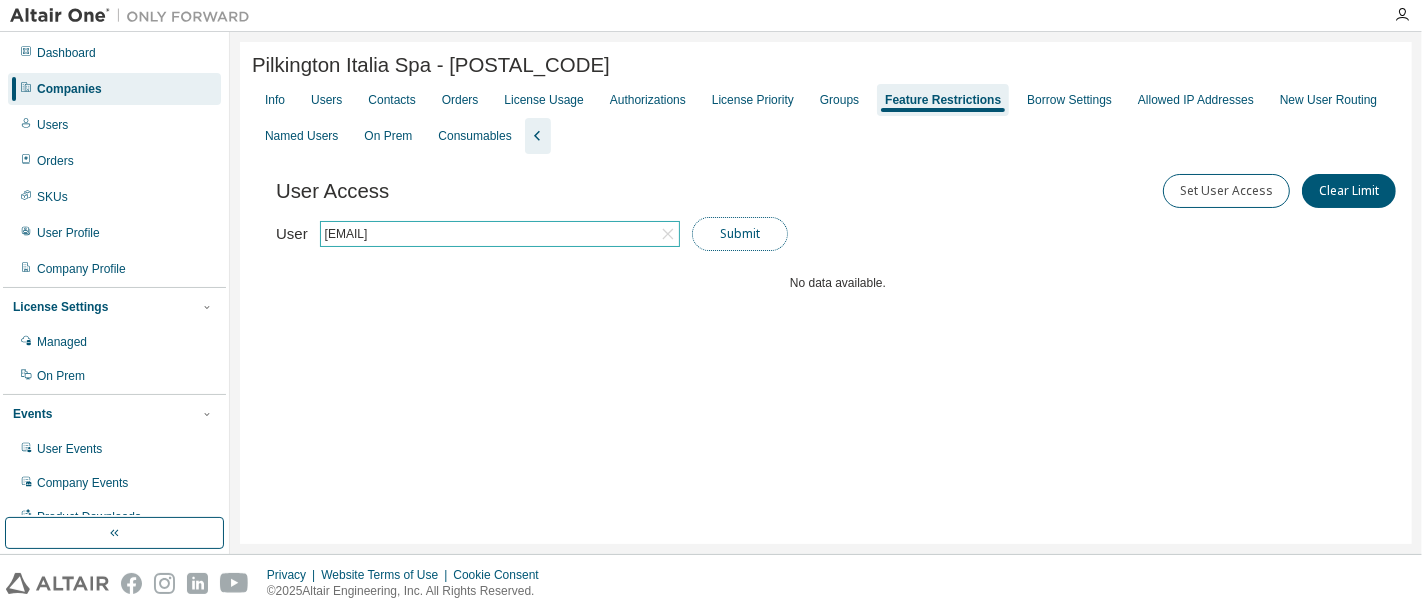 click on "Submit" at bounding box center [740, 234] 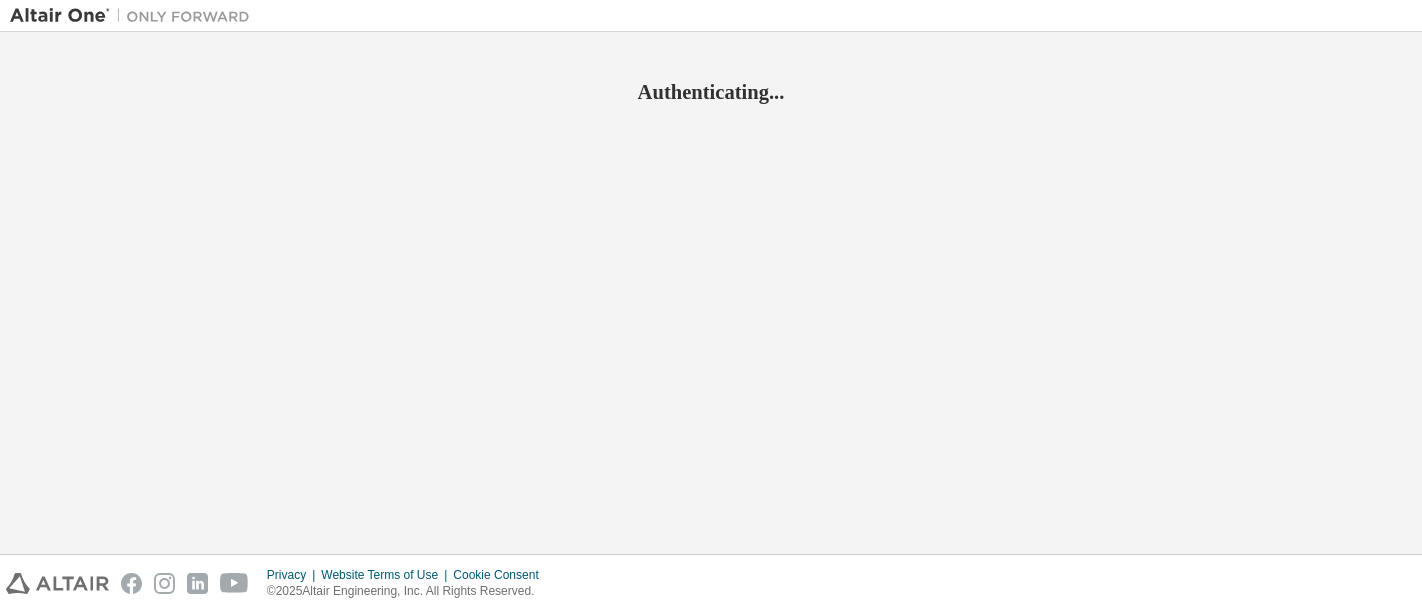 scroll, scrollTop: 0, scrollLeft: 0, axis: both 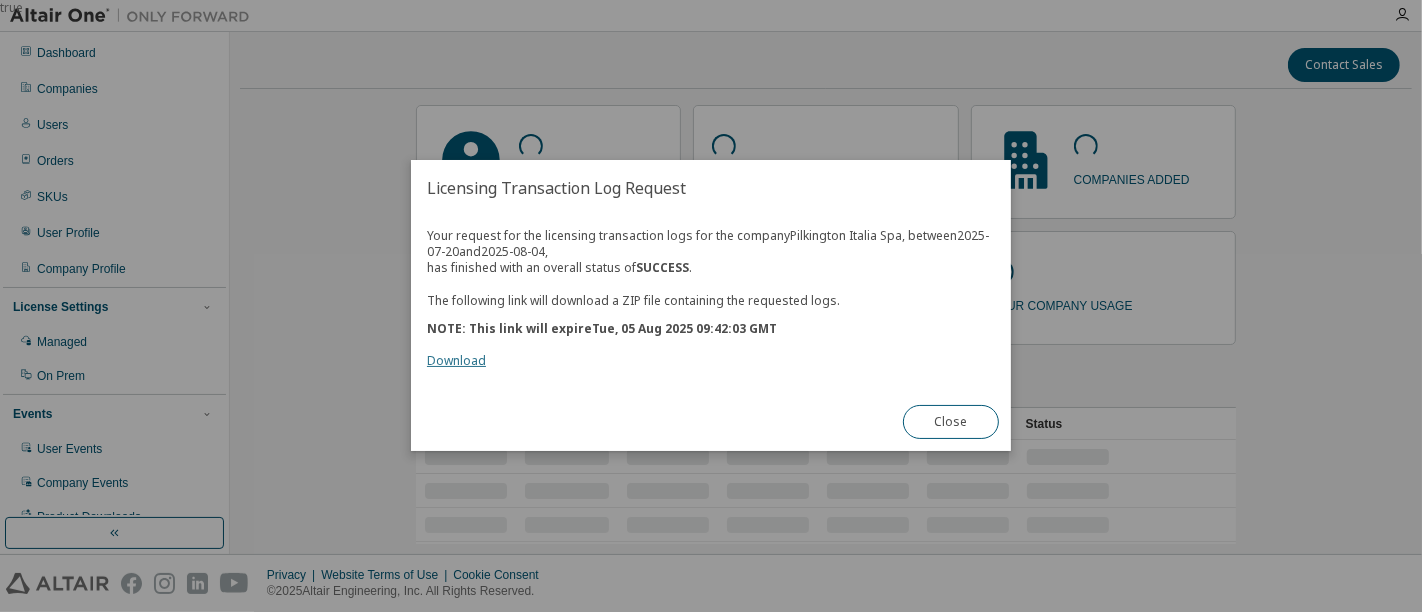 click on "Download" at bounding box center (456, 361) 